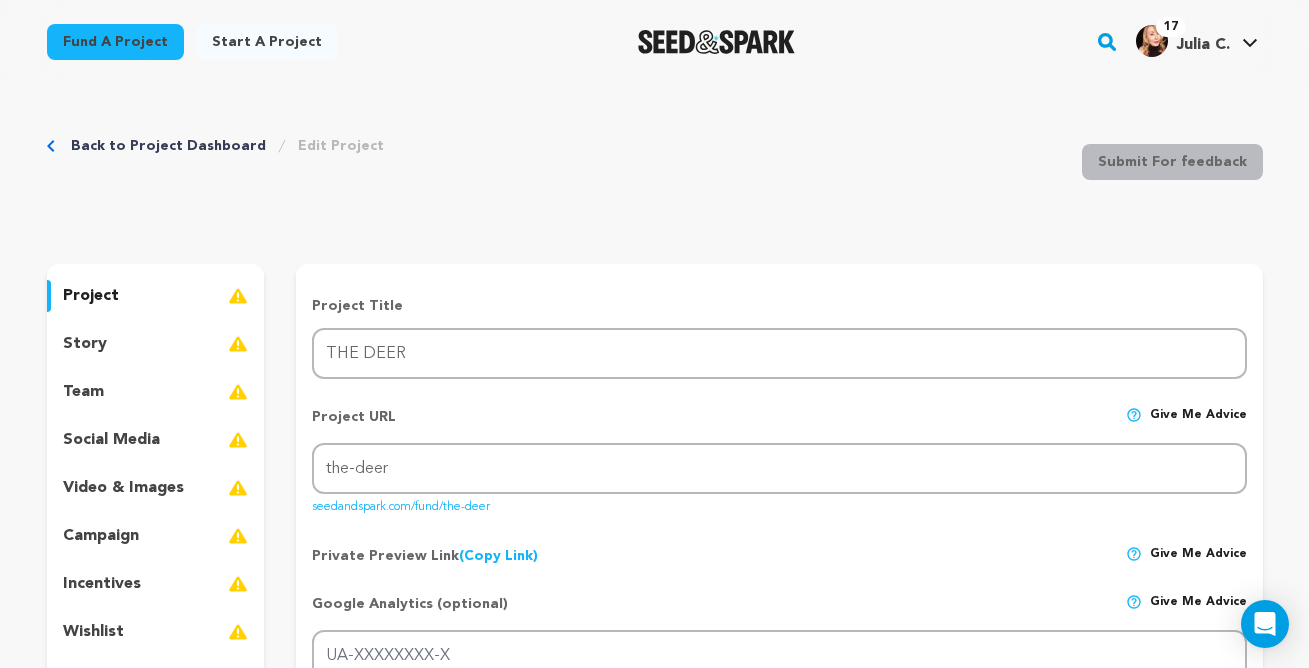 scroll, scrollTop: 1318, scrollLeft: 0, axis: vertical 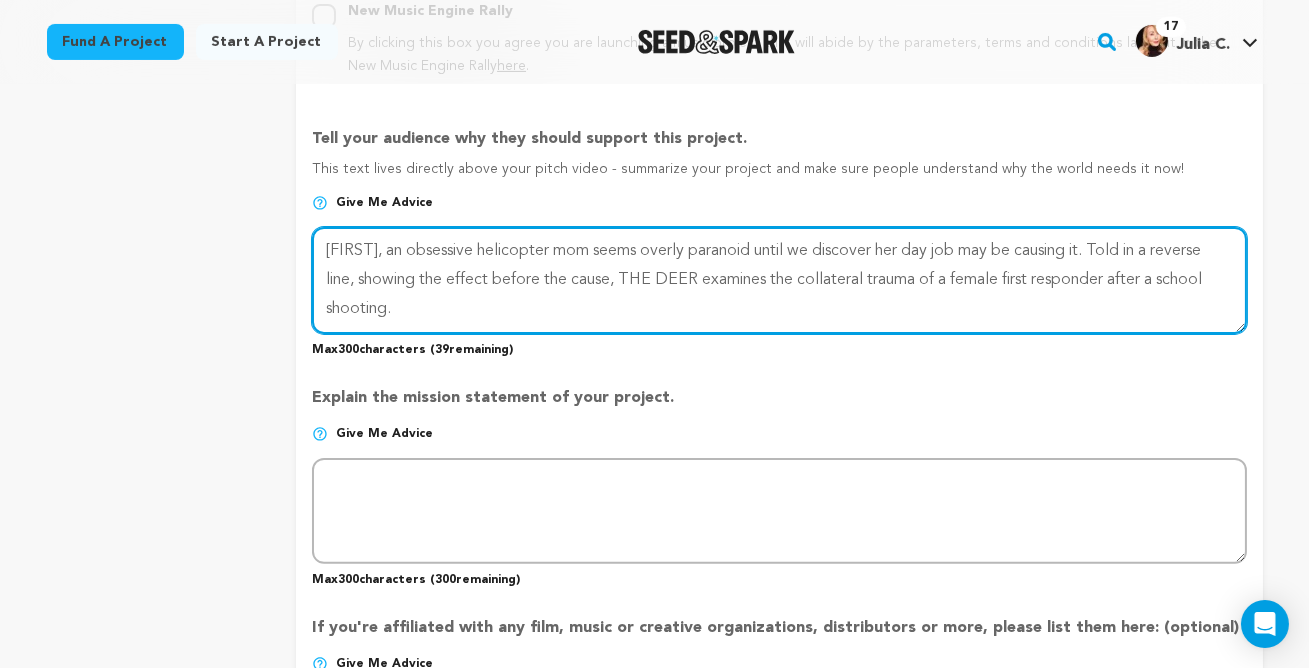 drag, startPoint x: 397, startPoint y: 459, endPoint x: 309, endPoint y: 400, distance: 105.9481 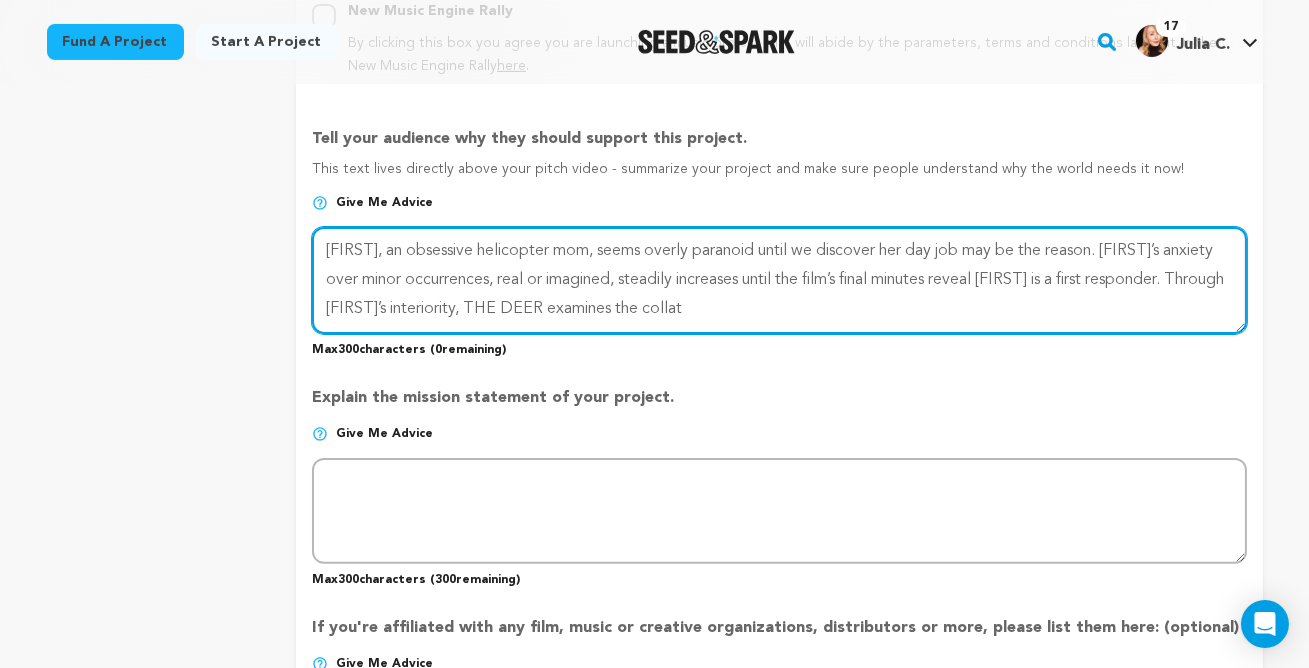 drag, startPoint x: 1233, startPoint y: 427, endPoint x: 1132, endPoint y: 426, distance: 101.00495 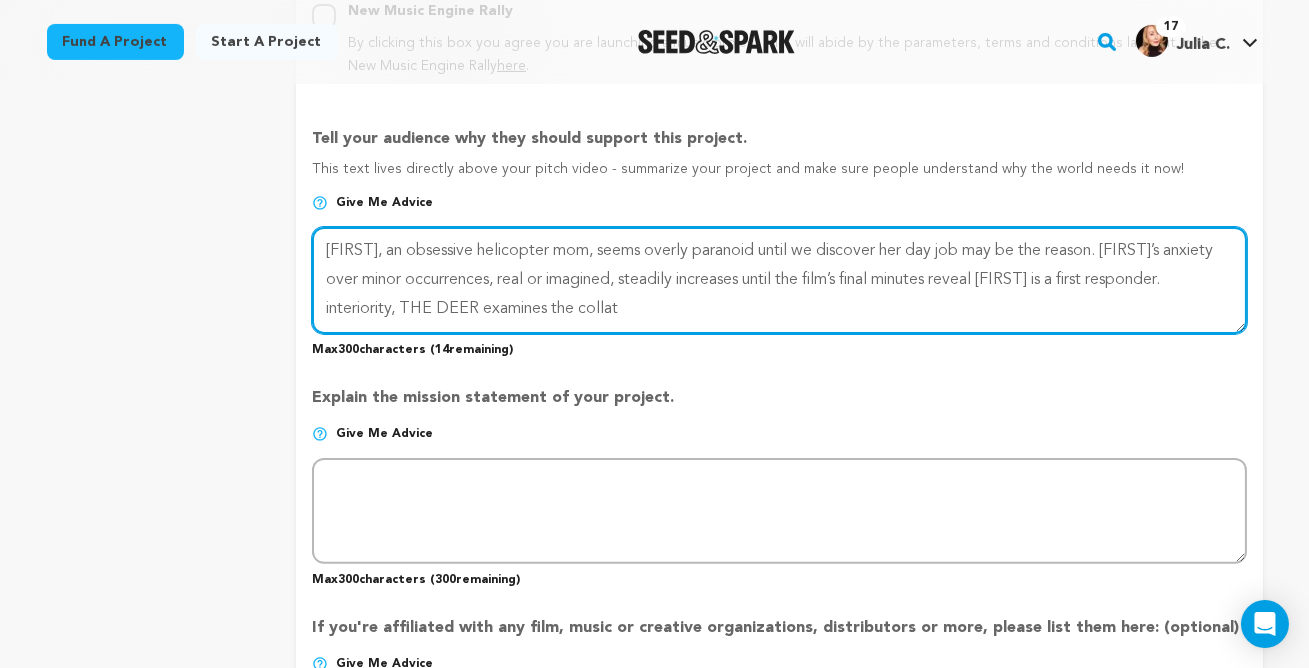 drag, startPoint x: 465, startPoint y: 460, endPoint x: 442, endPoint y: 456, distance: 23.345236 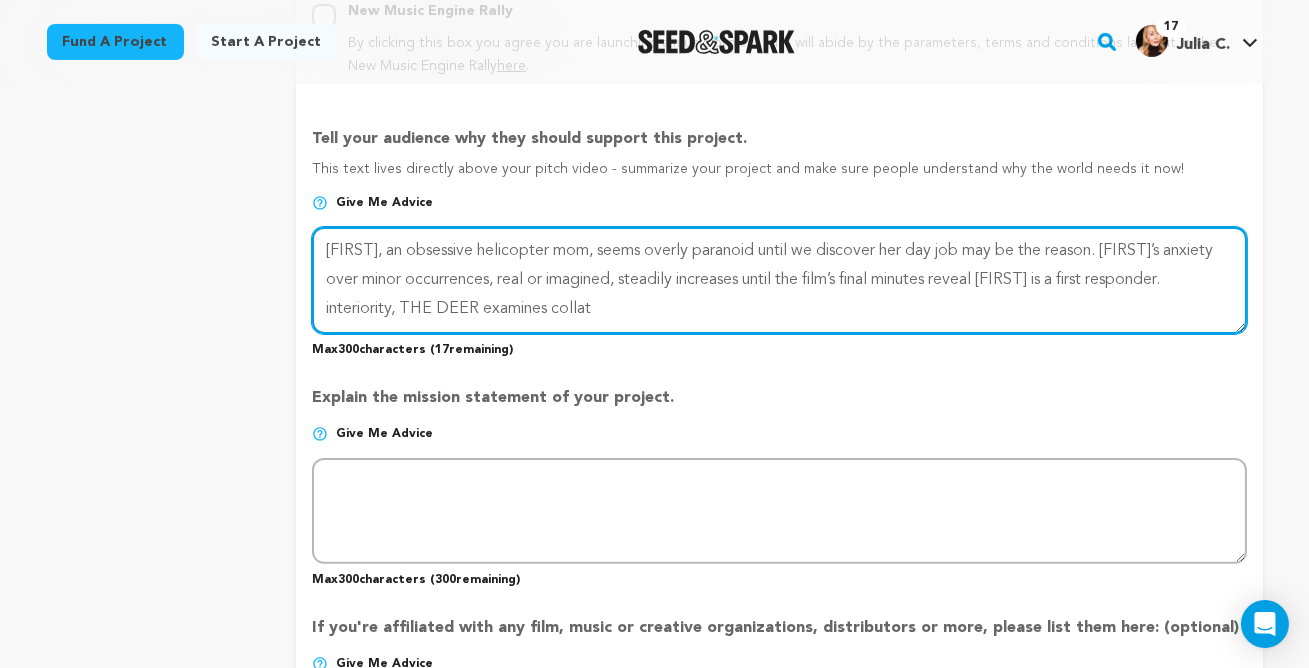 drag, startPoint x: 497, startPoint y: 459, endPoint x: 305, endPoint y: 407, distance: 198.91707 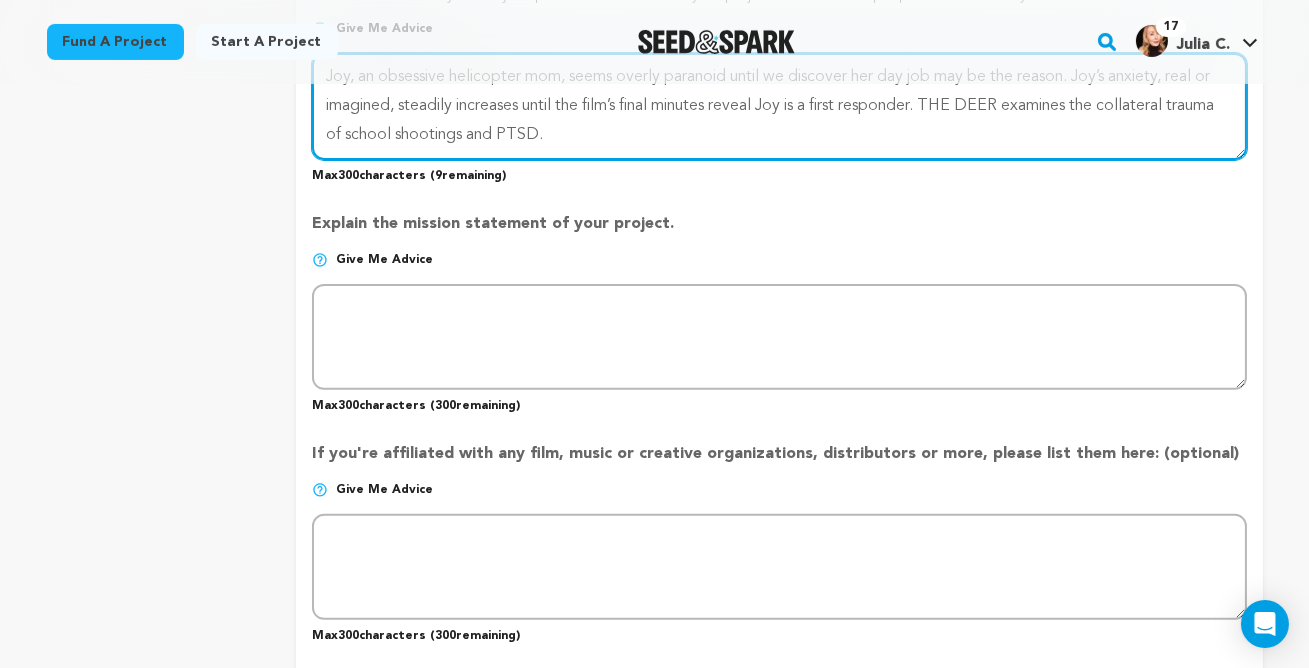 scroll, scrollTop: 1449, scrollLeft: 0, axis: vertical 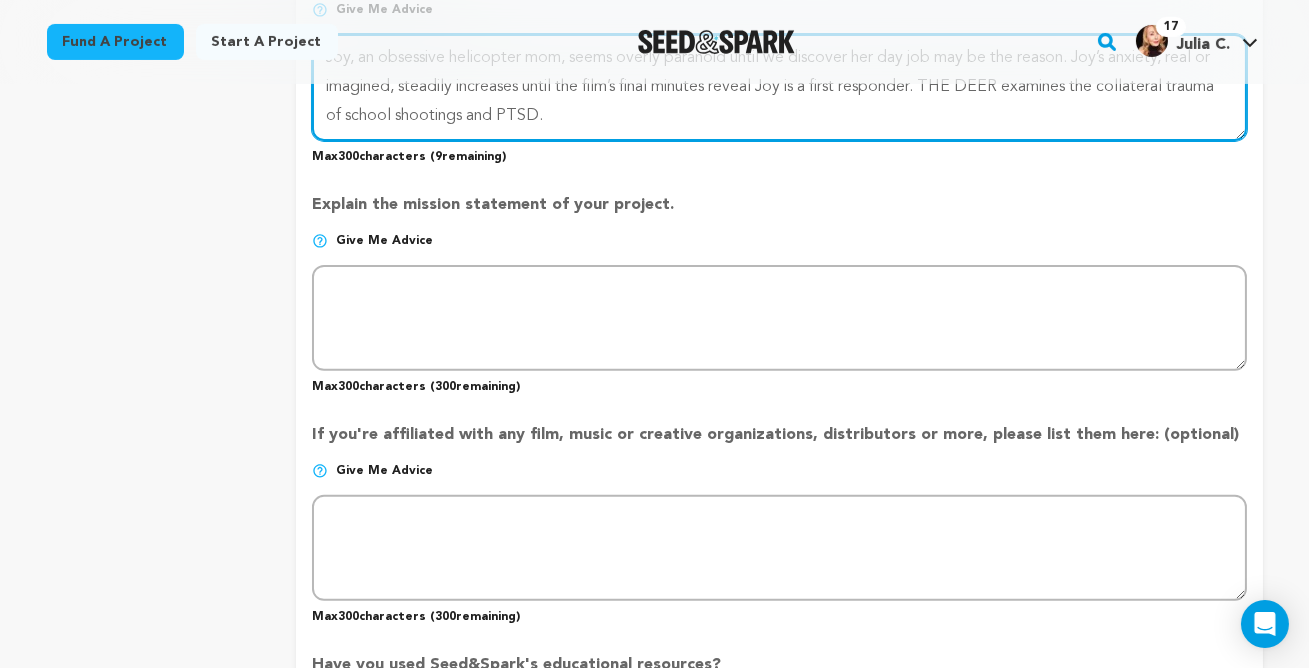 type on "Joy, an obsessive helicopter mom, seems overly paranoid until we discover her day job may be the reason. Joy’s anxiety, real or imagined, steadily increases until the film’s final minutes reveal Joy is a first responder. THE DEER examines the collateral trauma of school shootings and PTSD." 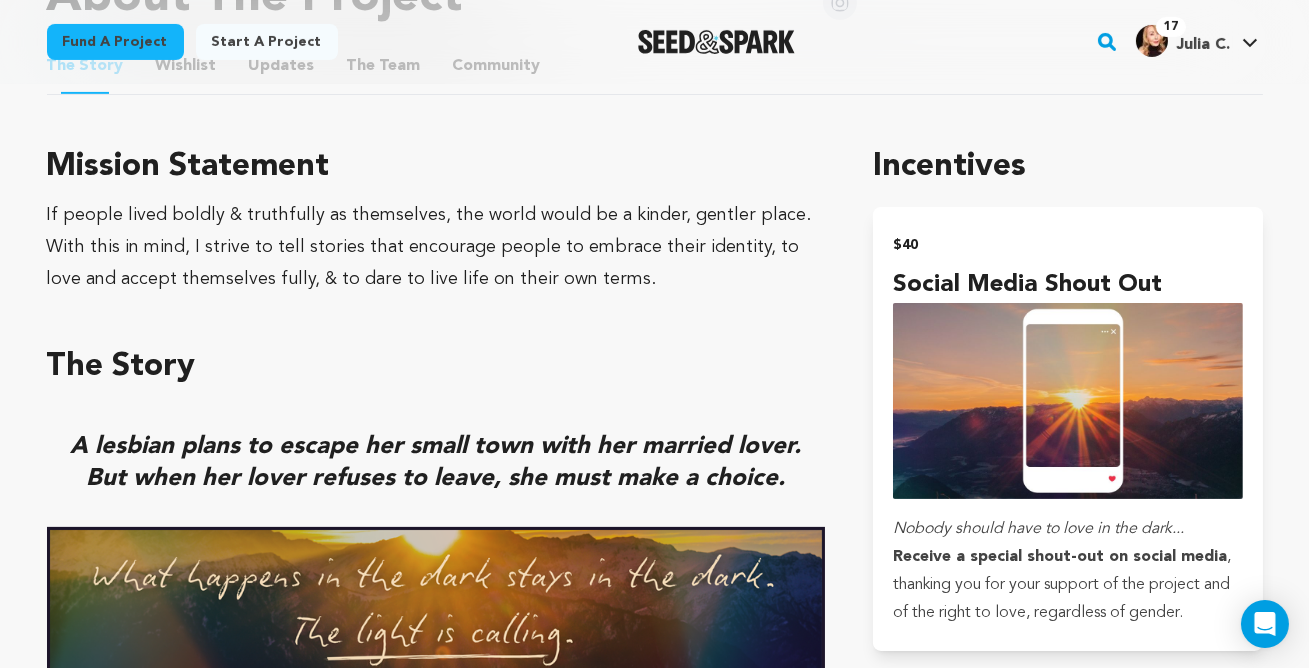 scroll, scrollTop: 1107, scrollLeft: 0, axis: vertical 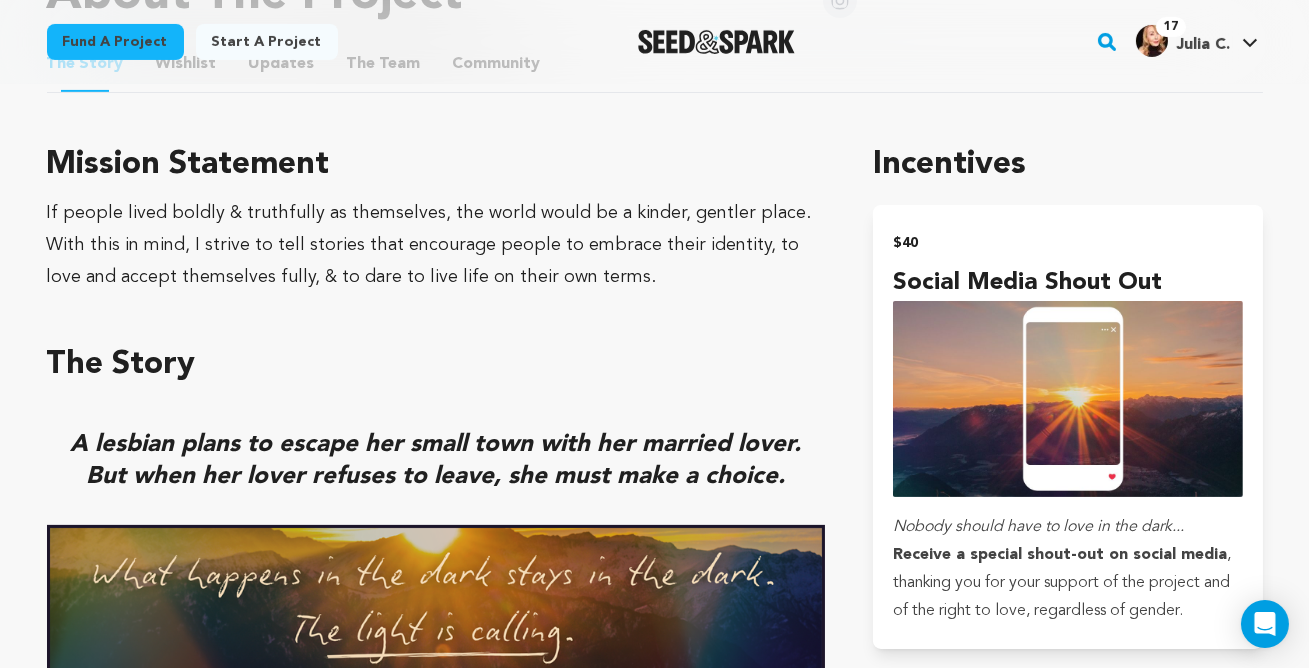 click on "The Story" at bounding box center [436, 365] 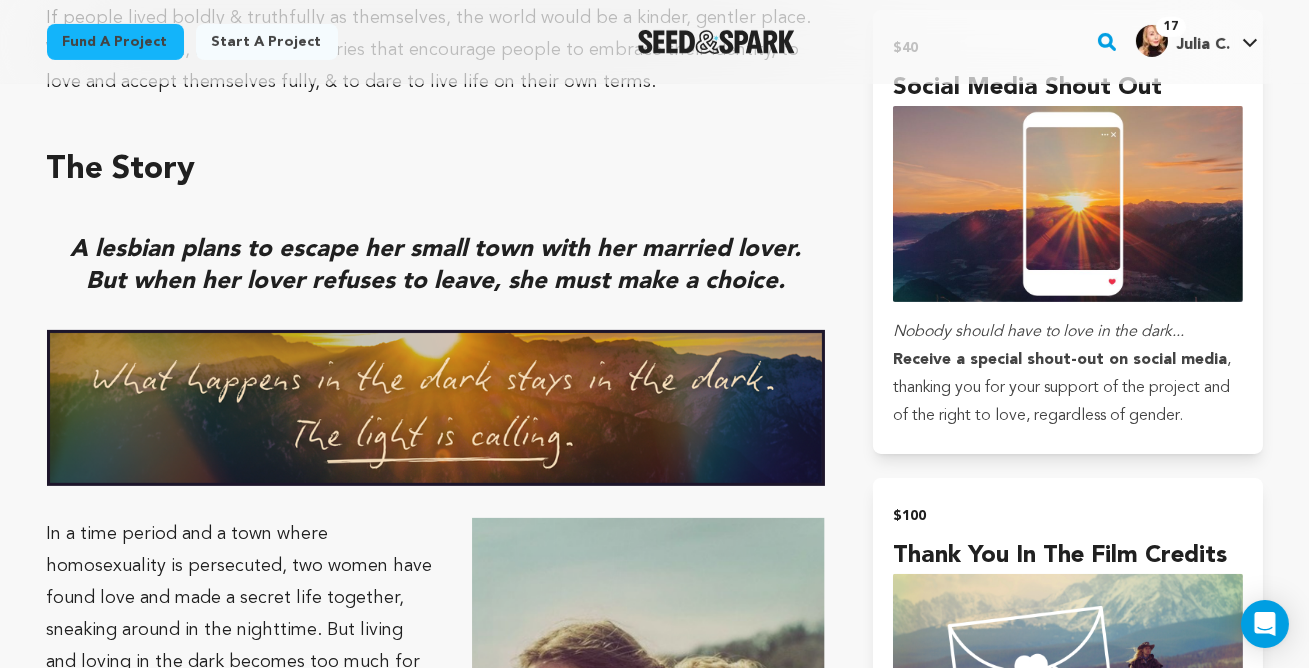 scroll, scrollTop: 1309, scrollLeft: 0, axis: vertical 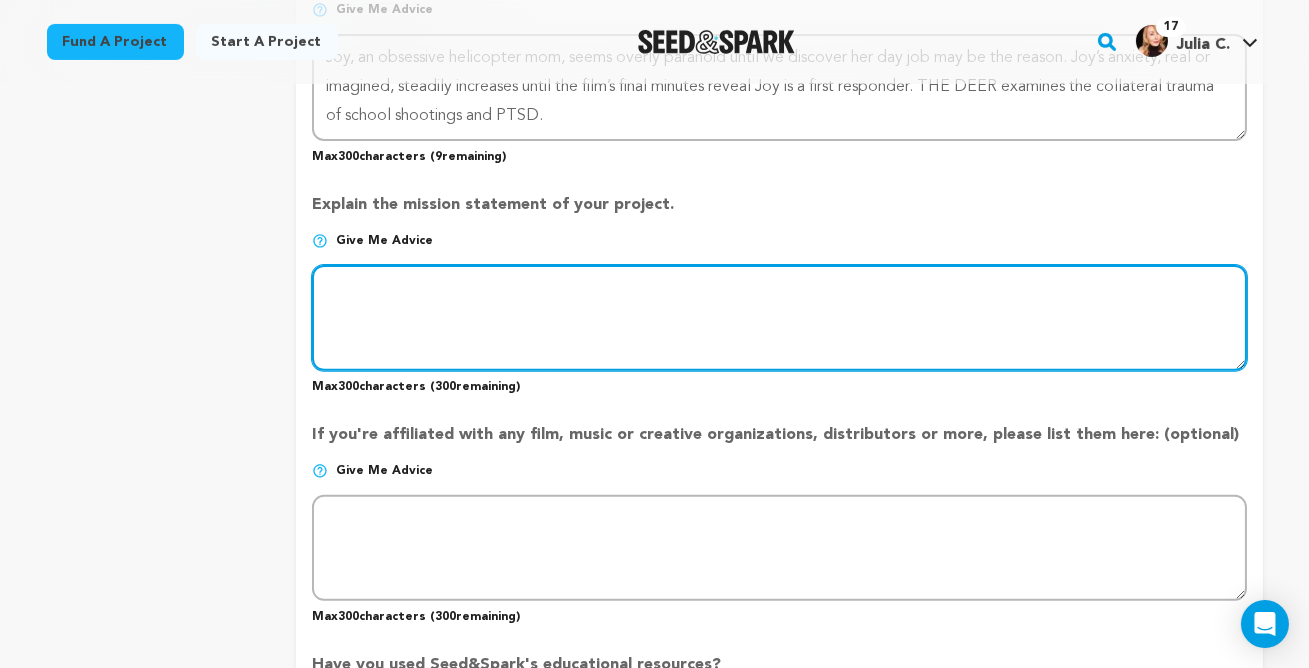 click at bounding box center [779, 318] 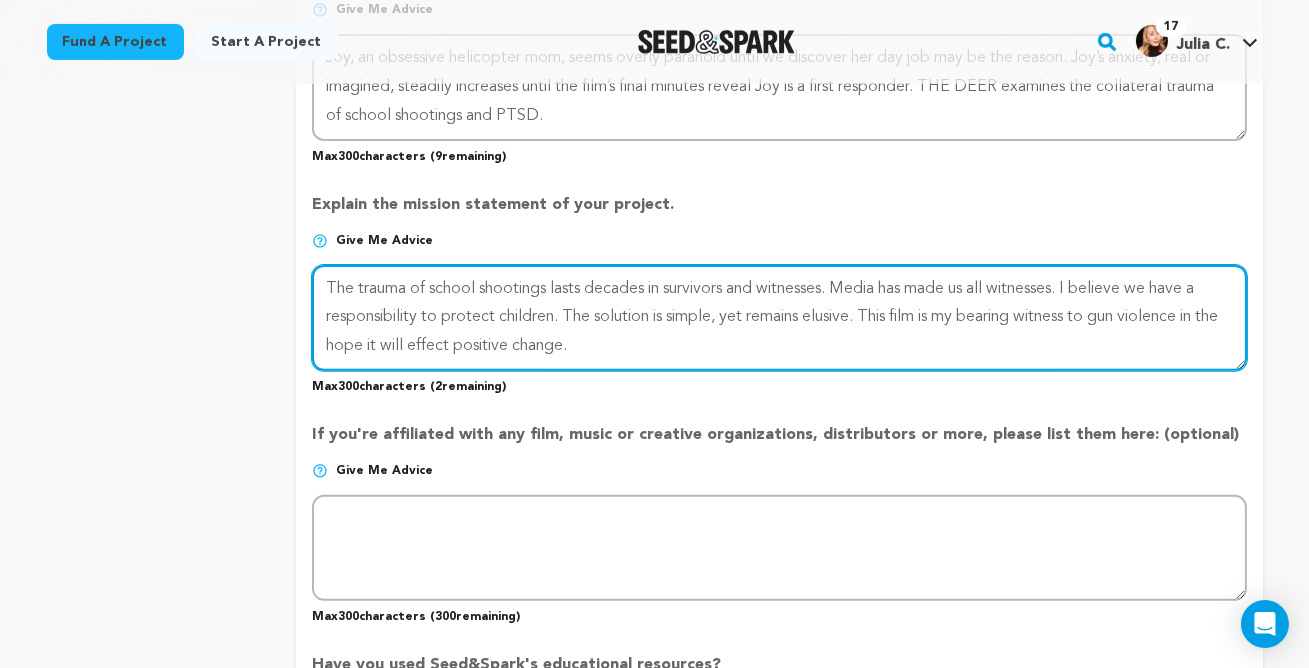 drag, startPoint x: 1082, startPoint y: 455, endPoint x: 560, endPoint y: 485, distance: 522.8613 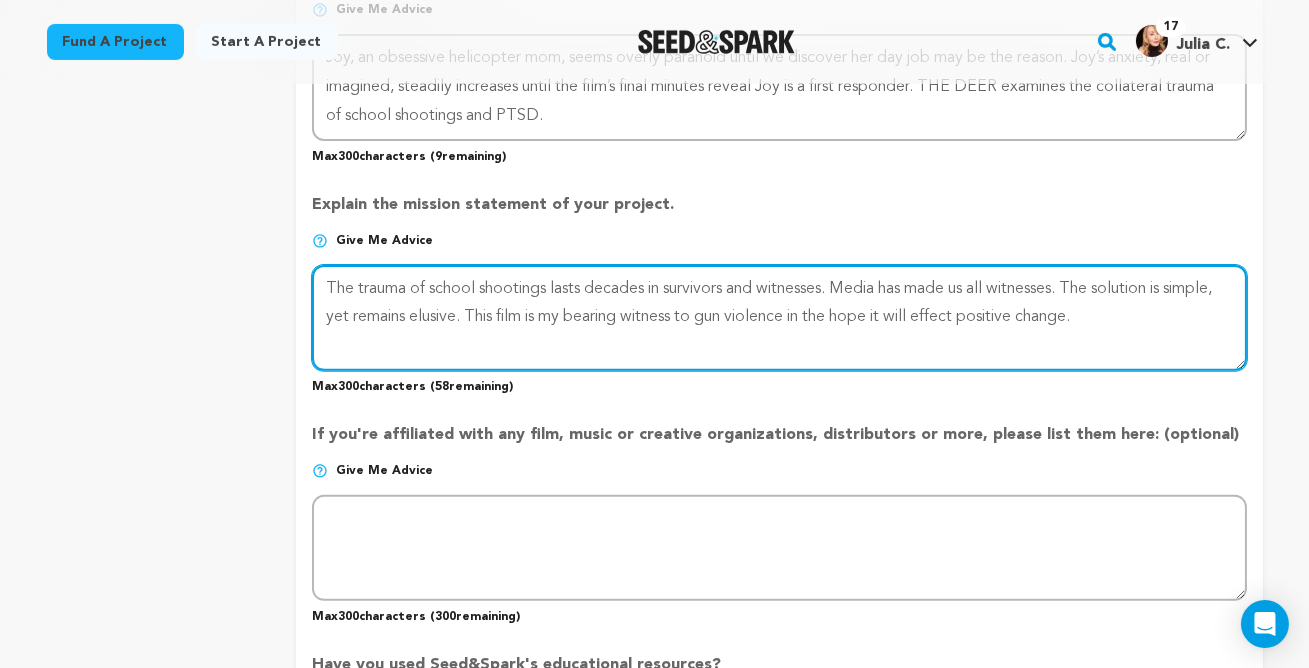 click at bounding box center [779, 318] 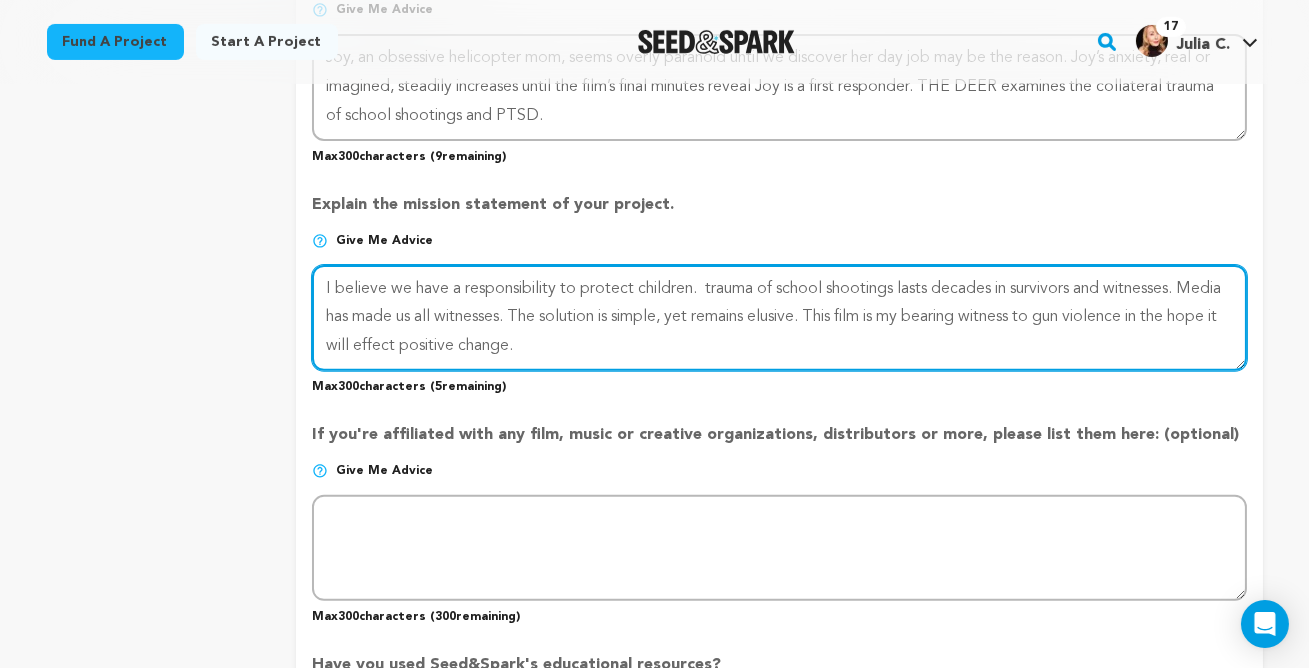 click at bounding box center (779, 318) 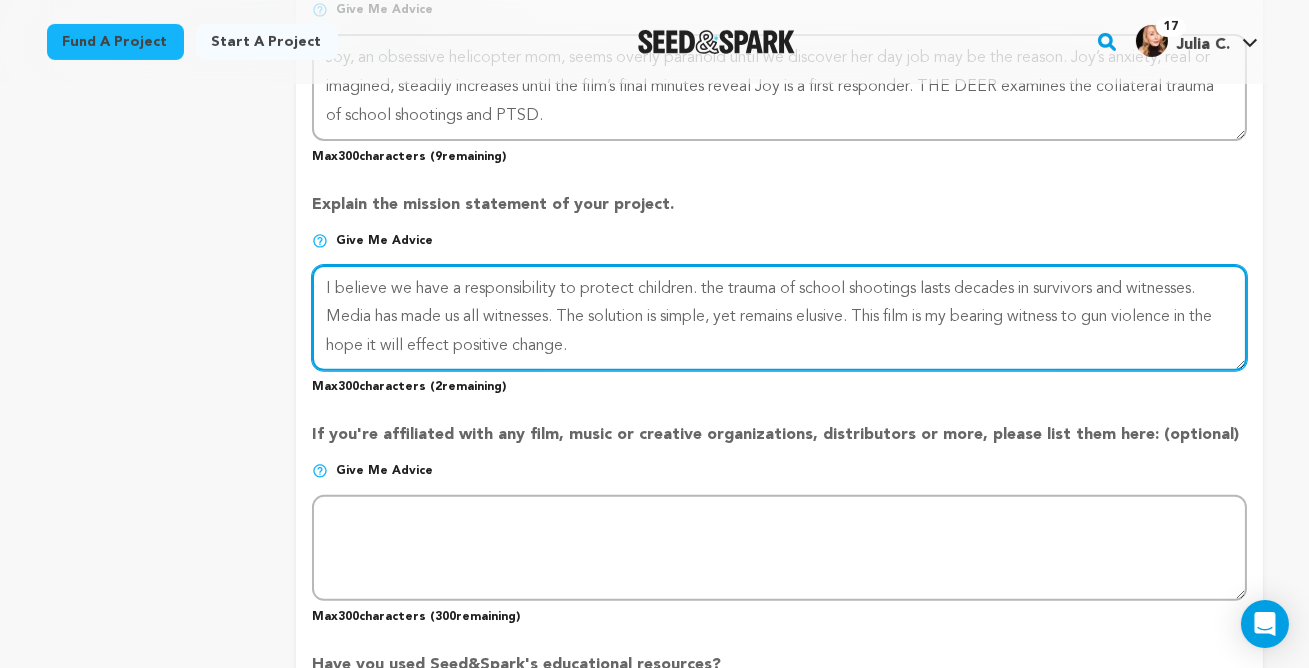 click at bounding box center [779, 318] 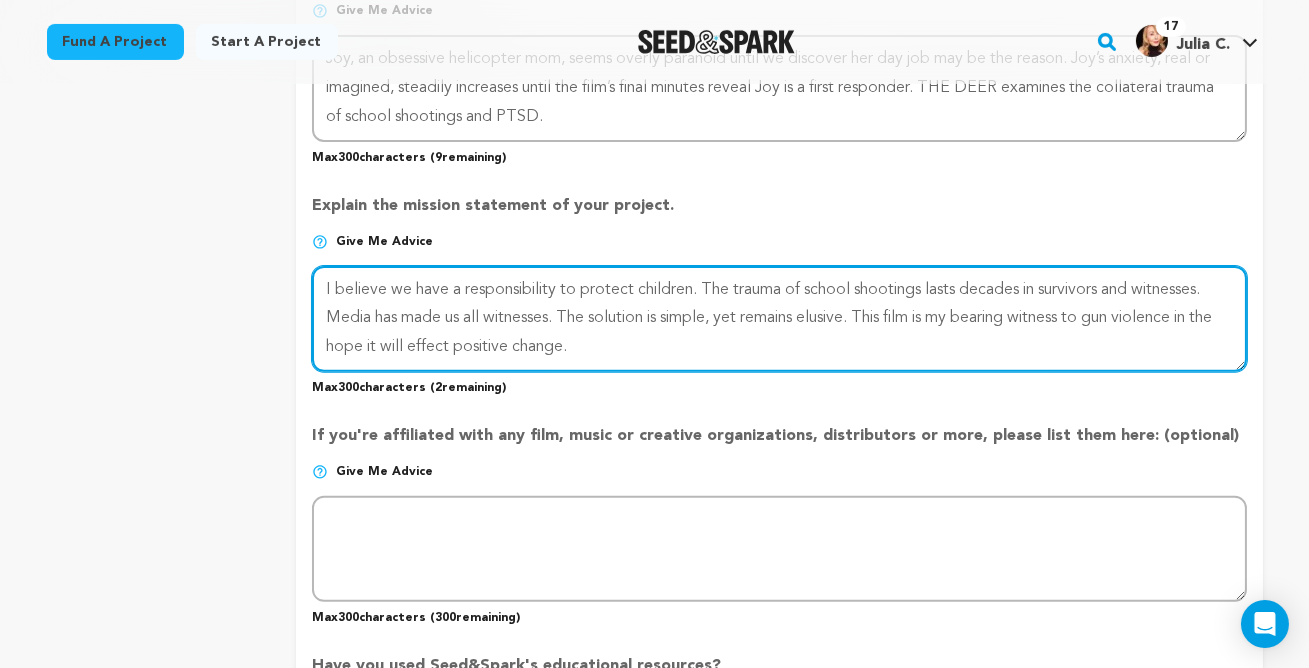 scroll, scrollTop: 1447, scrollLeft: 0, axis: vertical 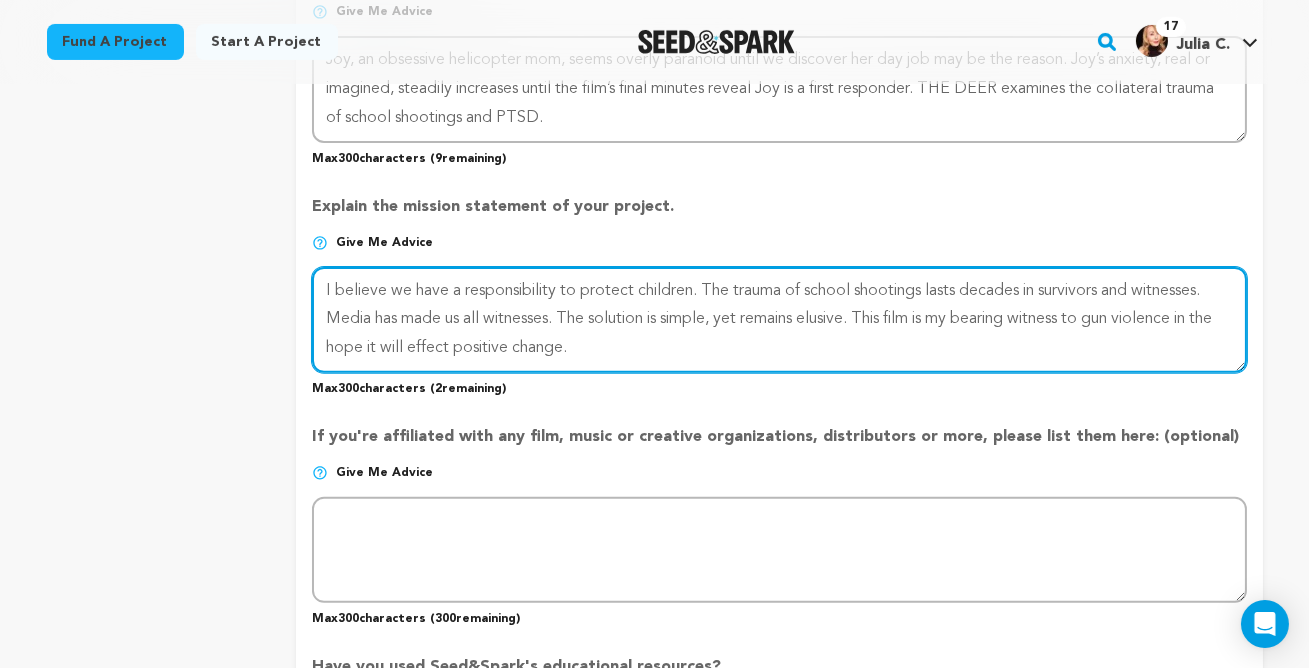 type on "I believe we have a responsibility to protect children. The trauma of school shootings lasts decades in survivors and witnesses. Media has made us all witnesses. The solution is simple, yet remains elusive. This film is my bearing witness to gun violence in the hope it will effect positive change." 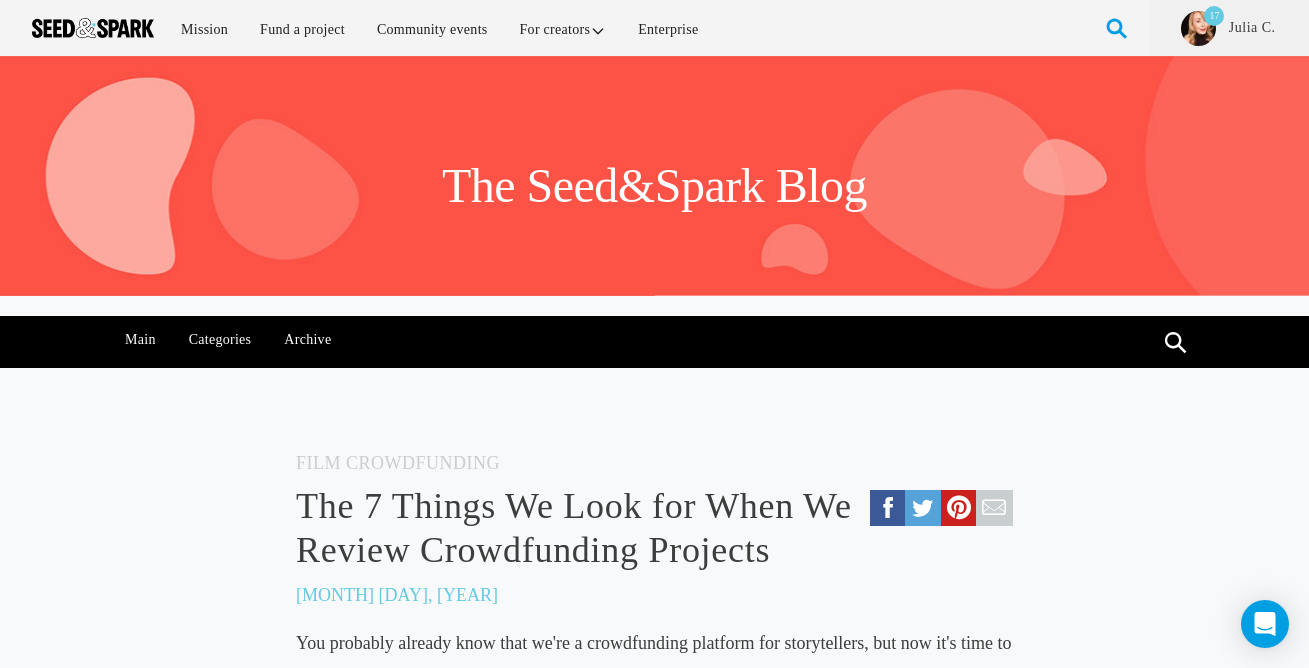 scroll, scrollTop: 3896, scrollLeft: 0, axis: vertical 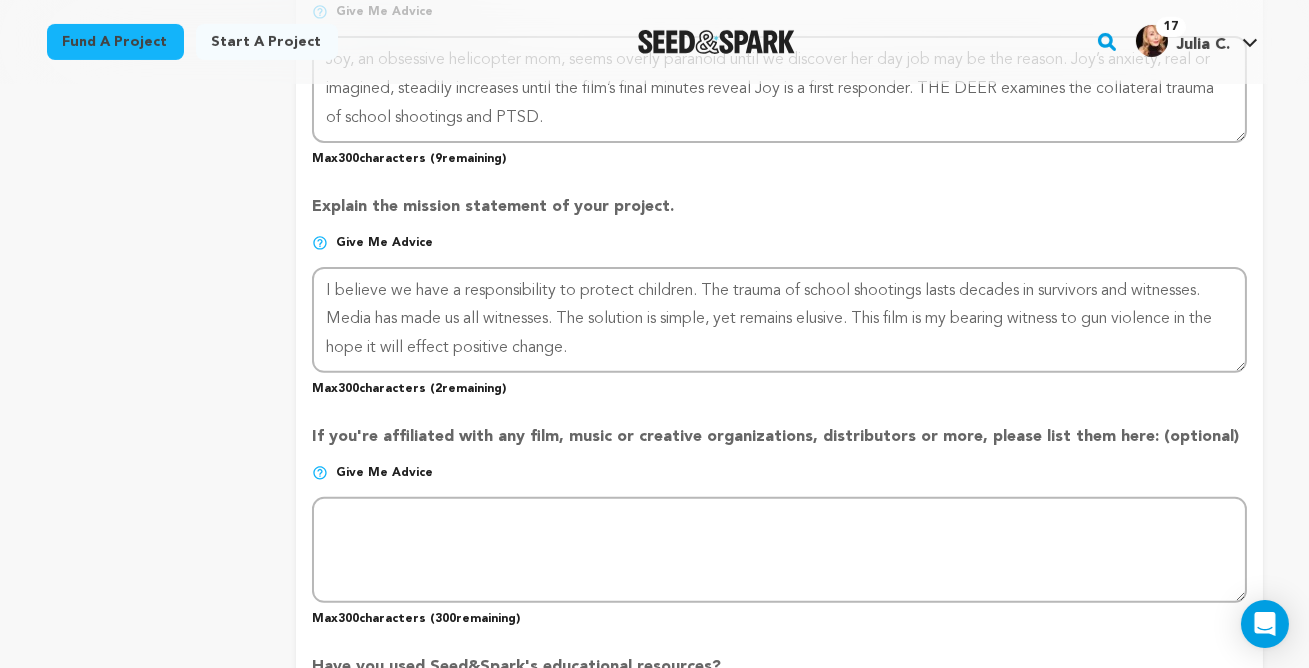 drag, startPoint x: 597, startPoint y: 515, endPoint x: 305, endPoint y: 452, distance: 298.71893 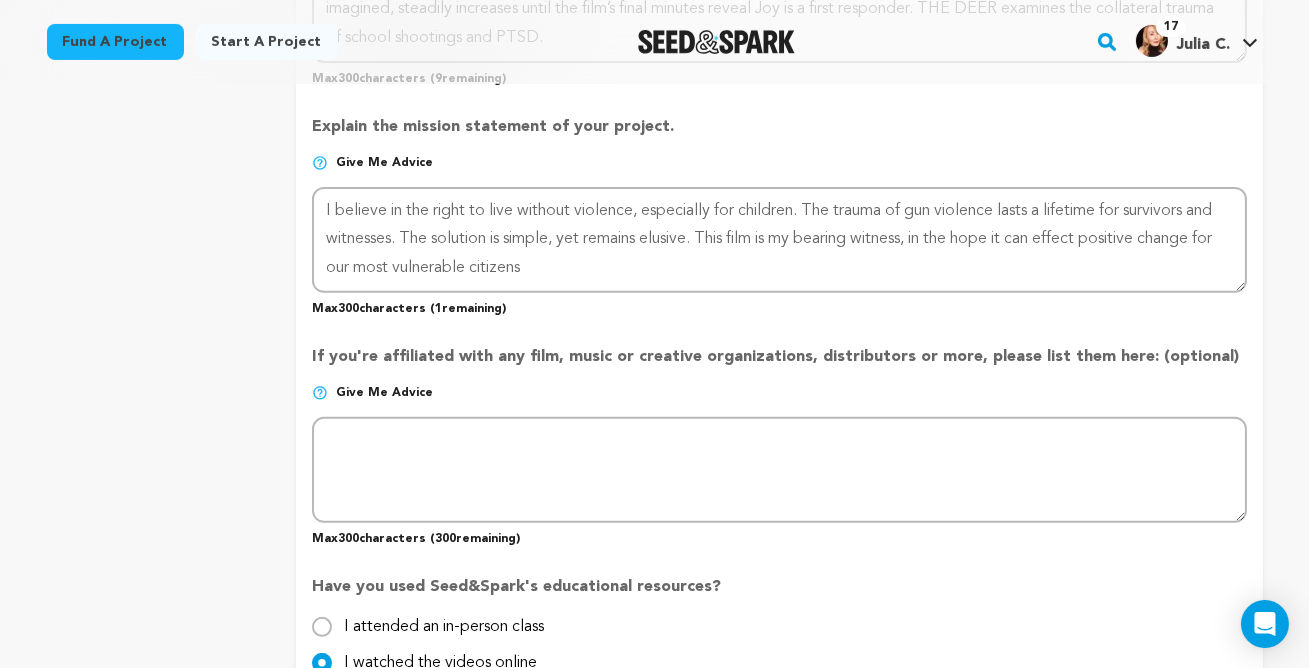 scroll, scrollTop: 1528, scrollLeft: 0, axis: vertical 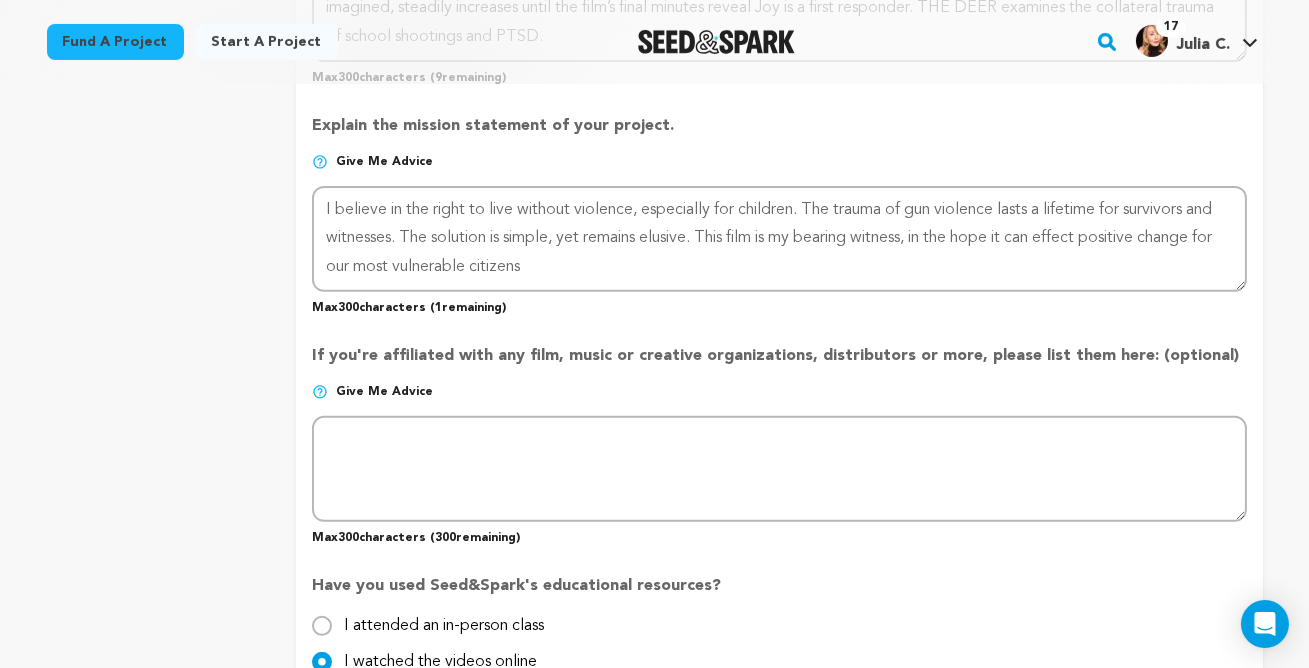 click at bounding box center [779, 239] 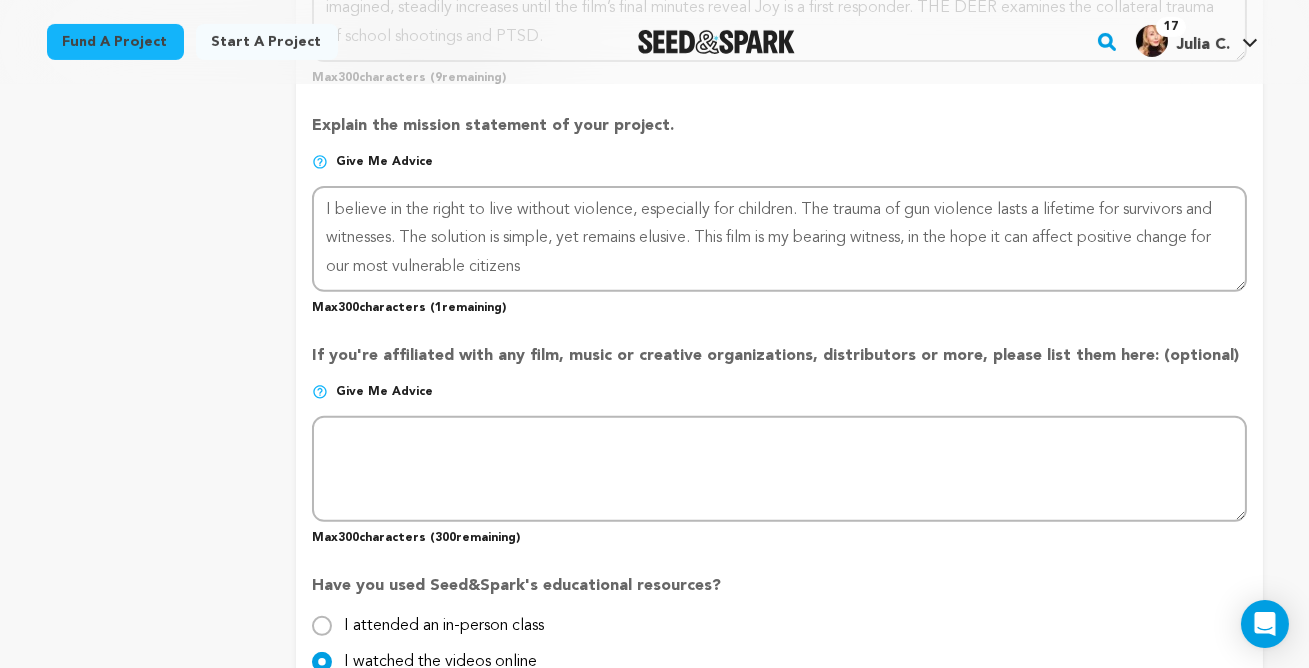 click at bounding box center (779, 239) 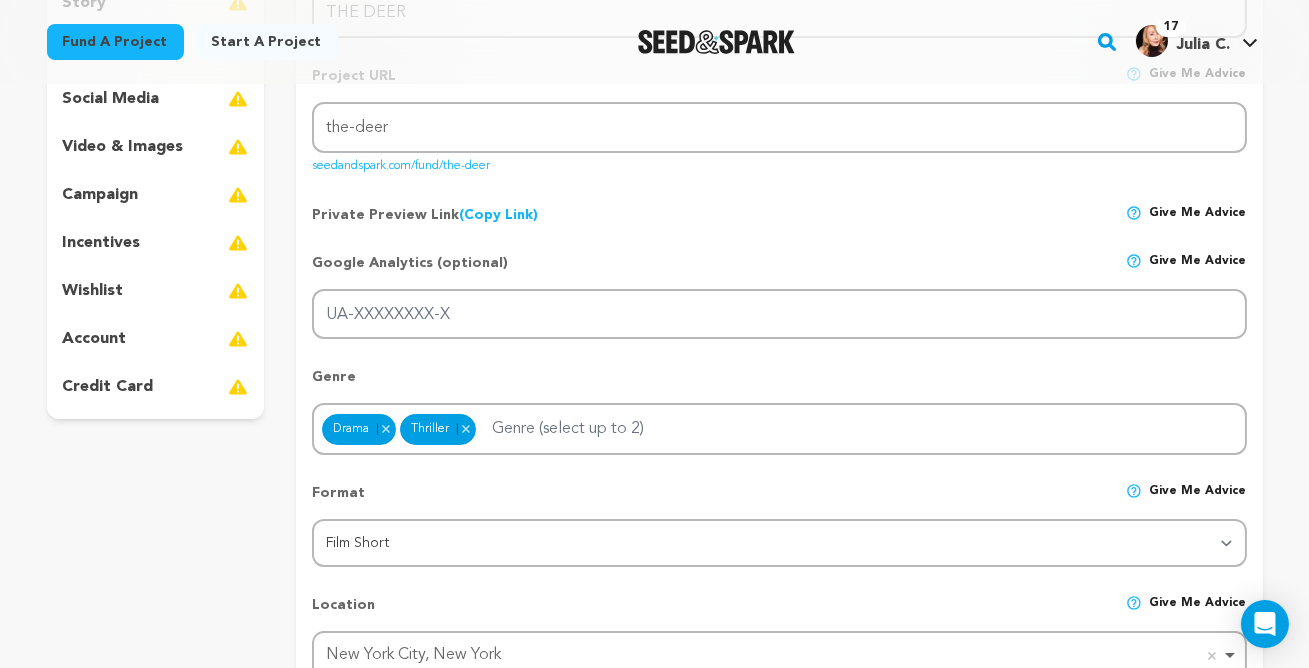 scroll, scrollTop: 340, scrollLeft: 0, axis: vertical 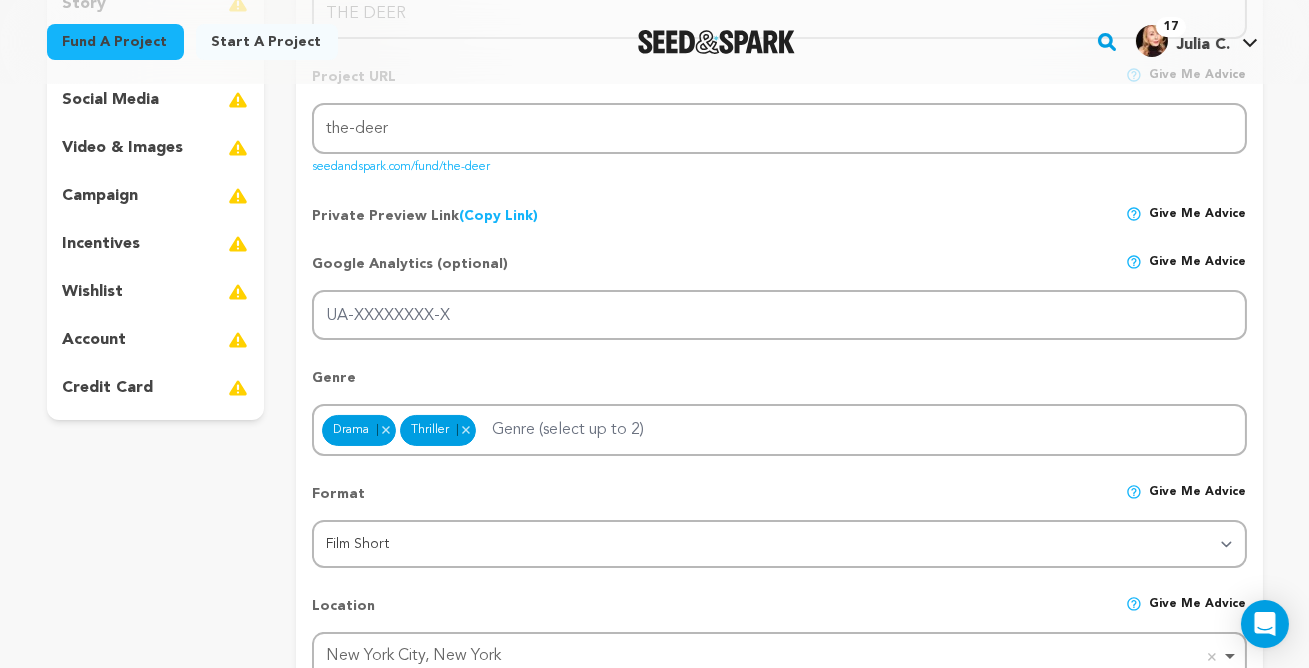 type on "I believe in the right to live without violence, especially for children. The trauma of gun violence lasts a lifetime for survivors and witnesses. The solution is simple, yet remains elusive. This film is my bearing witness, in the hope it can affect positive change for our most vulnerable citizens." 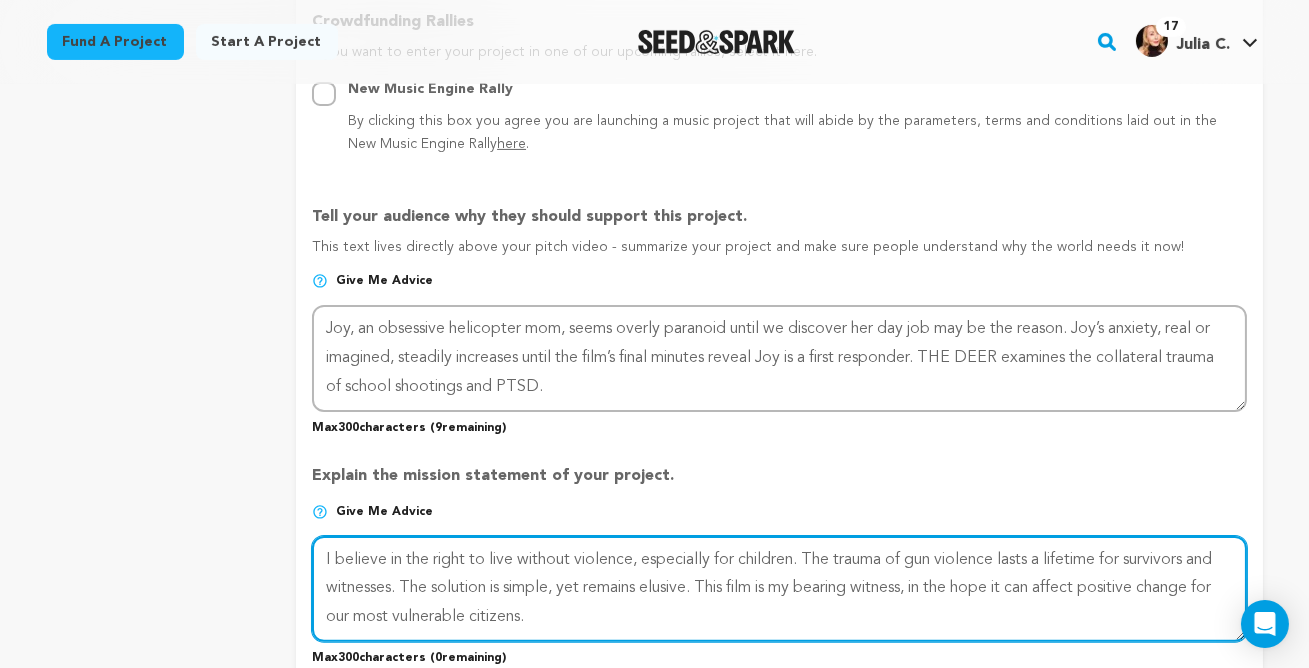 scroll, scrollTop: 1180, scrollLeft: 0, axis: vertical 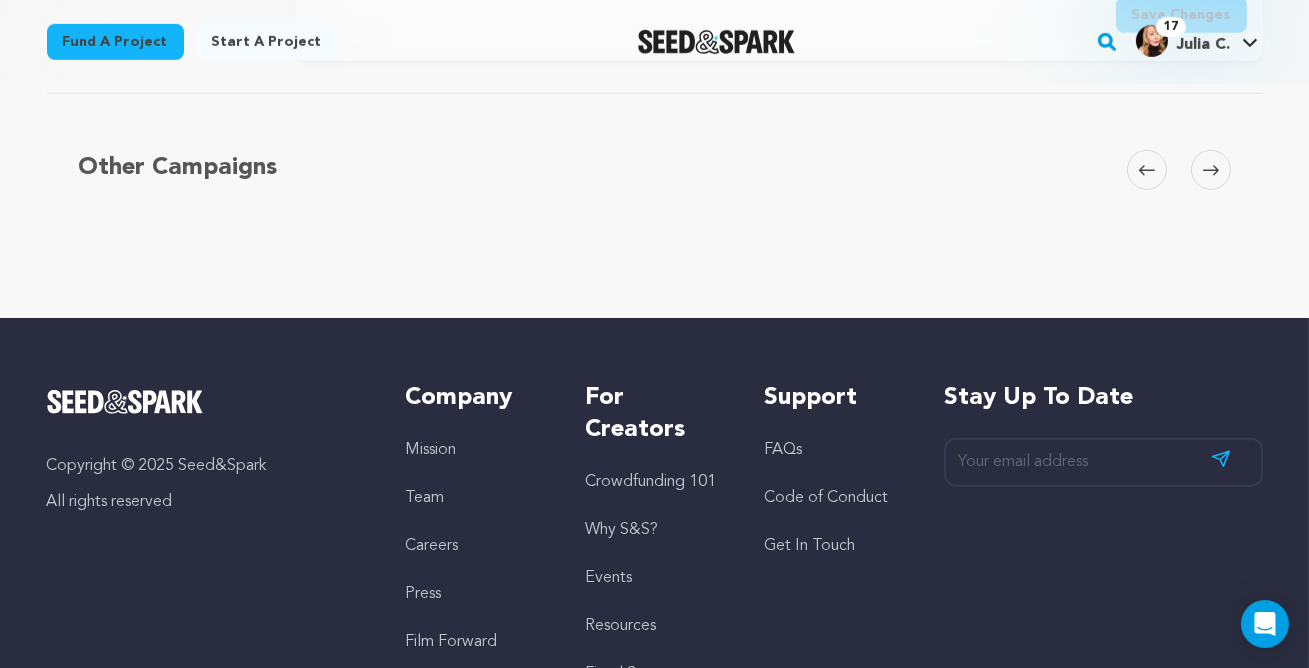 click on "Save Changes" at bounding box center (1181, 15) 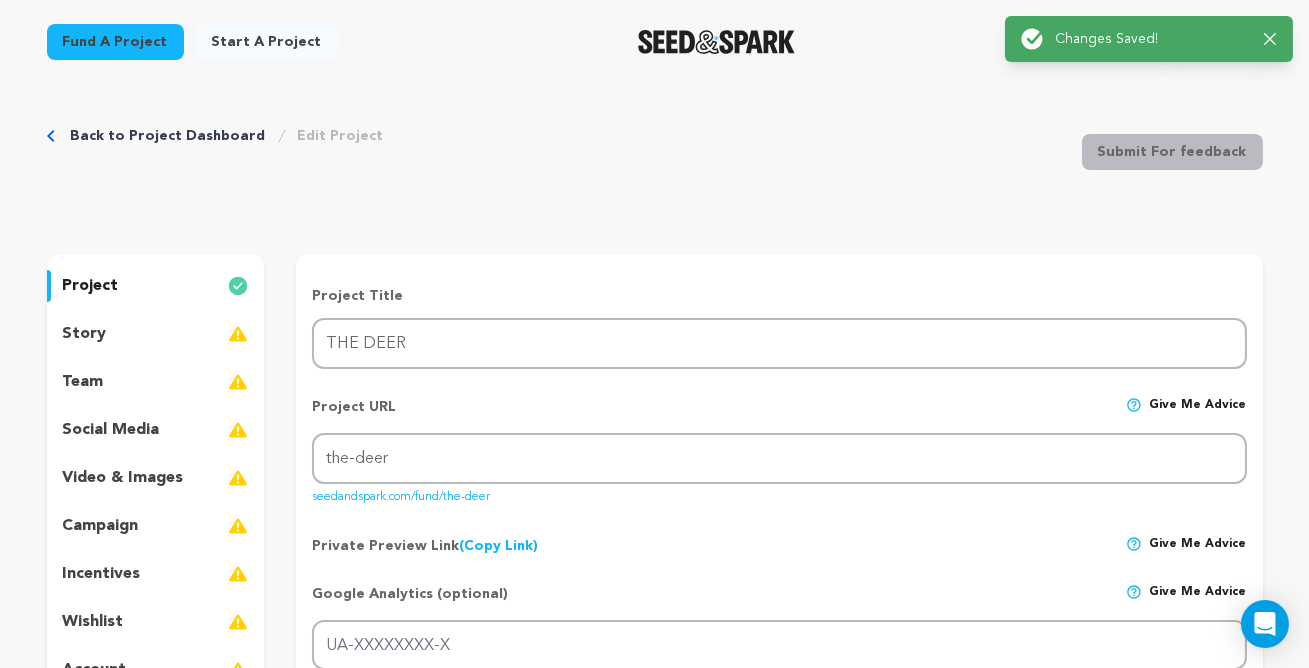 scroll, scrollTop: 0, scrollLeft: 0, axis: both 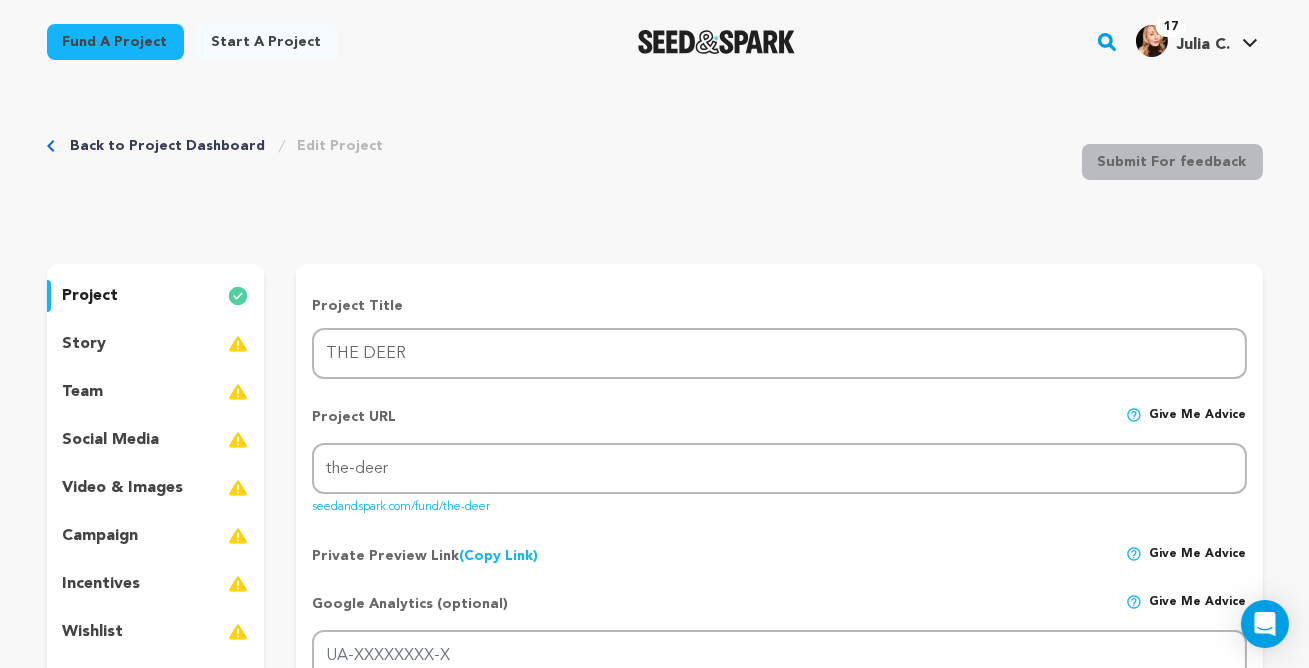 click on "story" at bounding box center (85, 344) 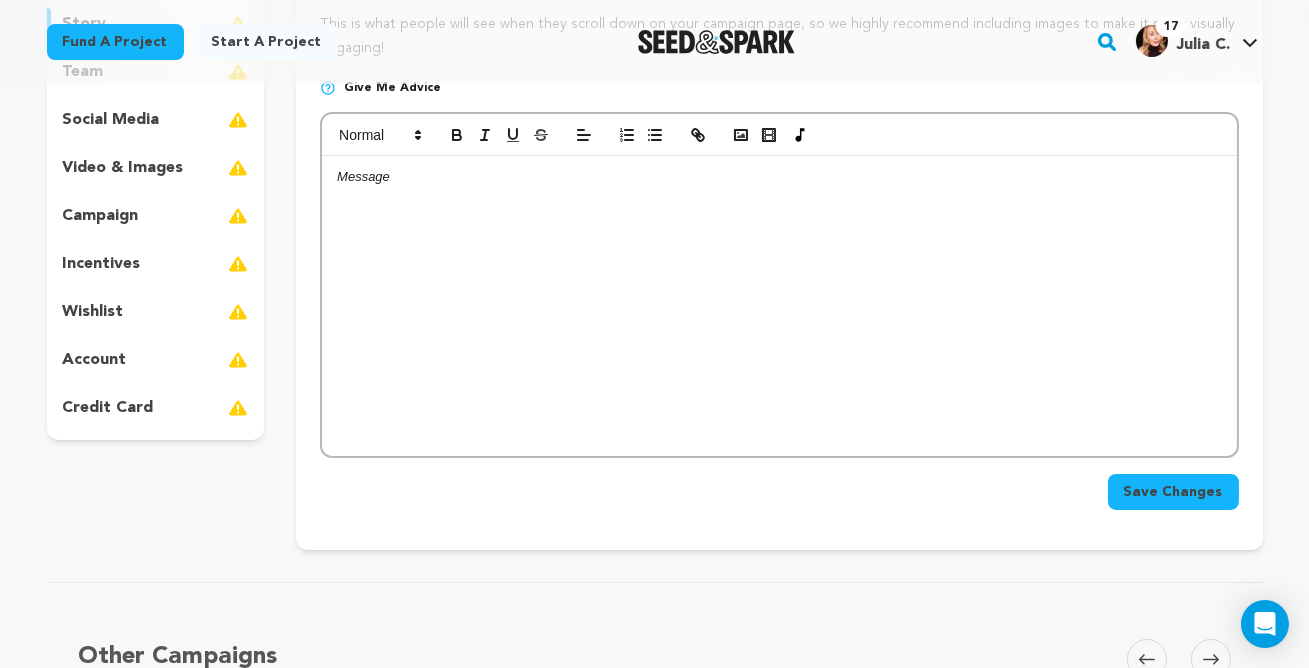 scroll, scrollTop: 332, scrollLeft: 0, axis: vertical 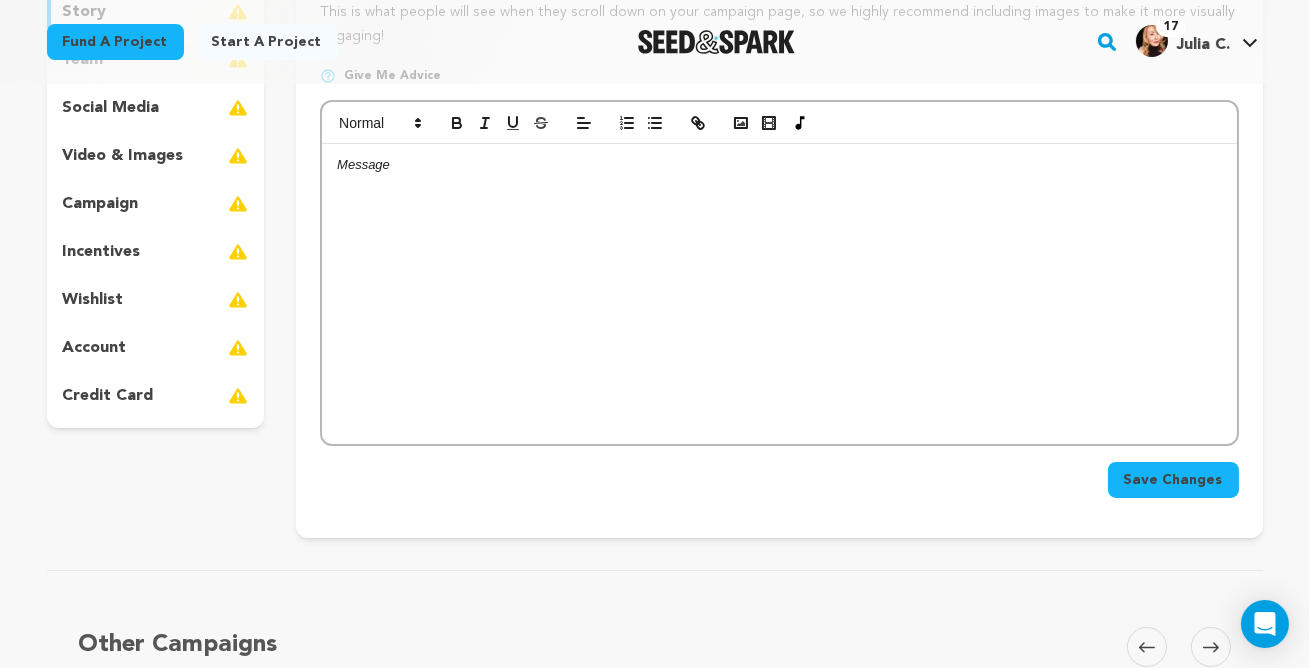 click at bounding box center (238, 348) 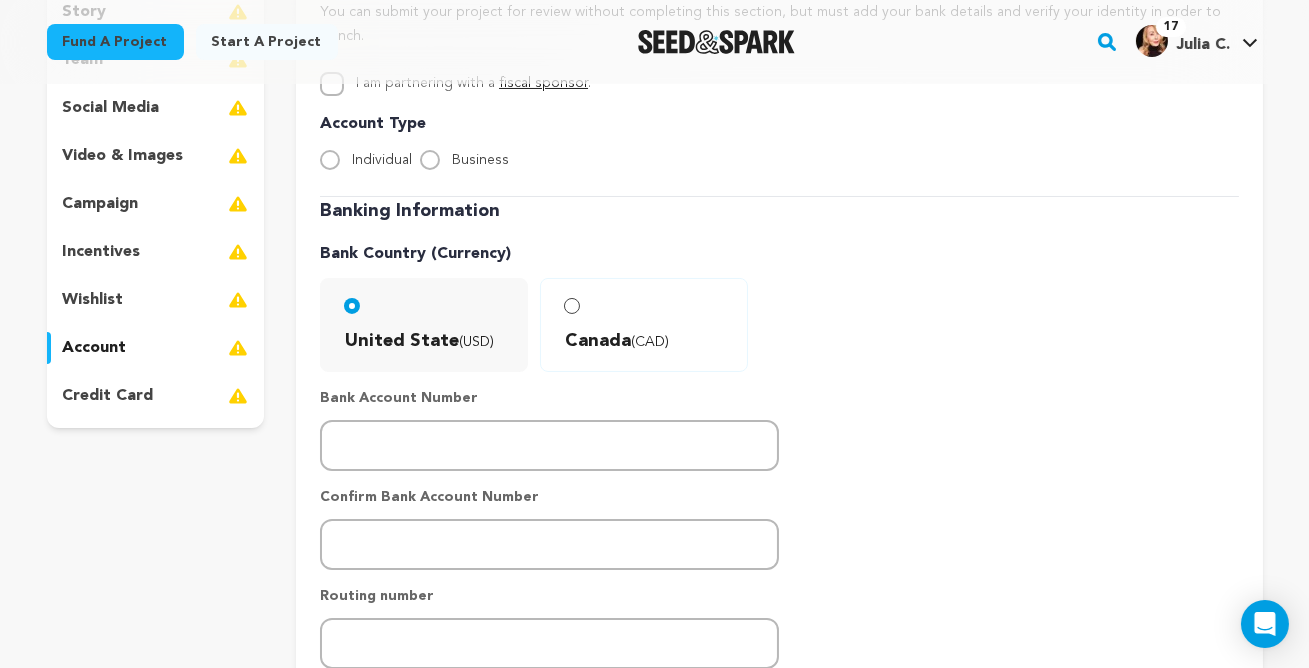 scroll, scrollTop: 0, scrollLeft: 0, axis: both 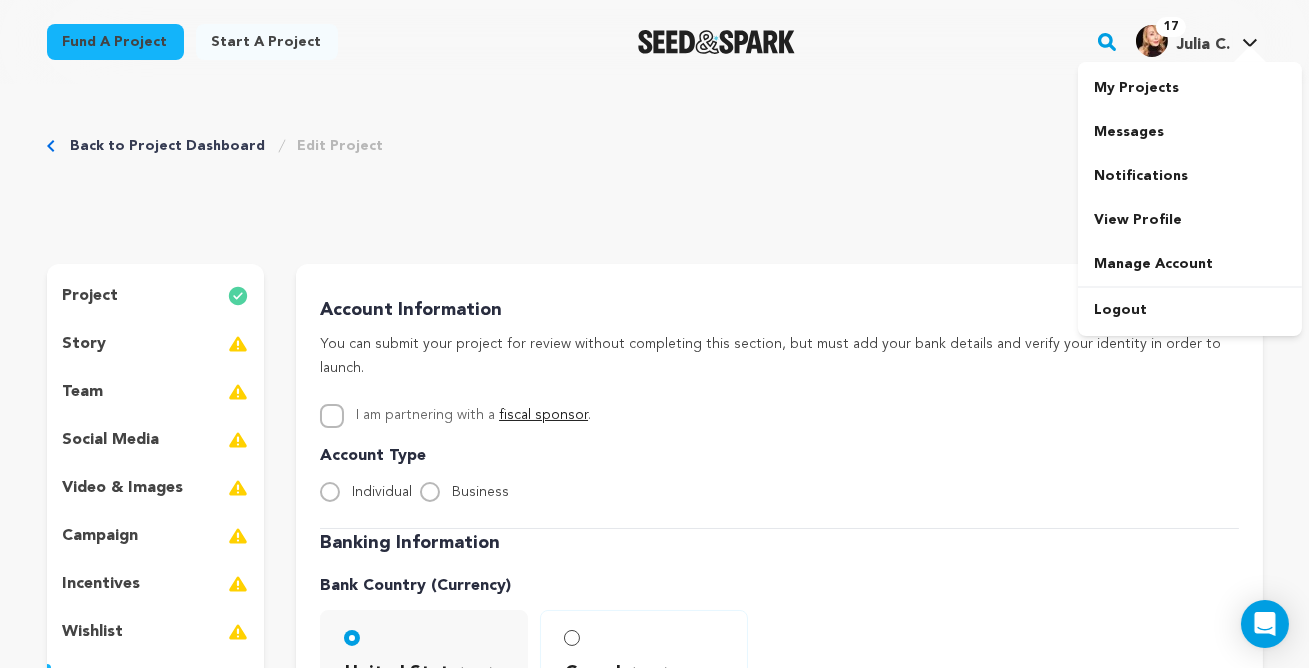 click at bounding box center (1152, 41) 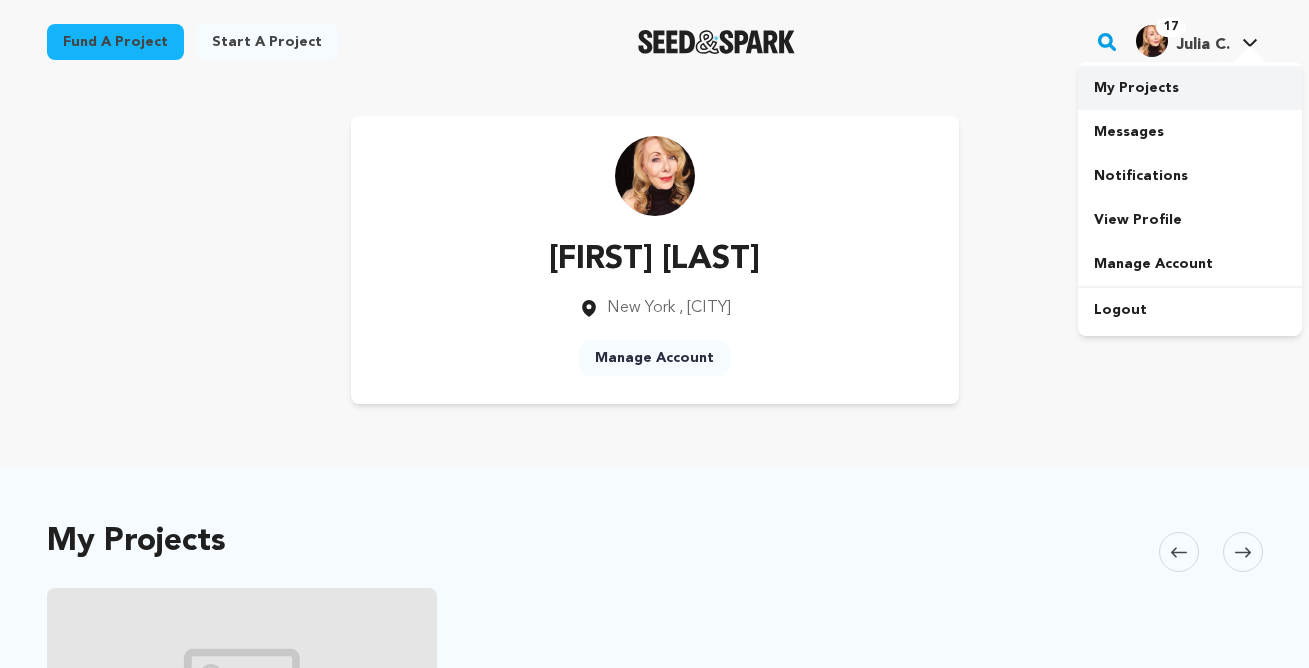 scroll, scrollTop: 0, scrollLeft: 0, axis: both 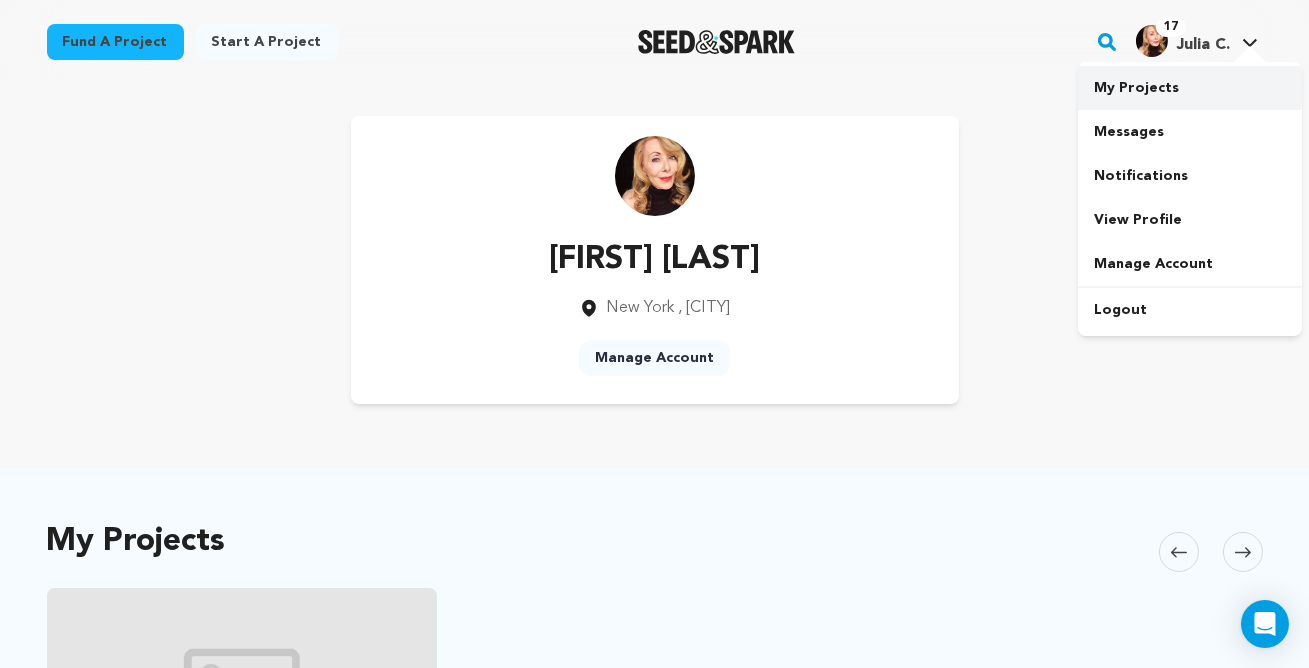 click on "My Projects" at bounding box center (1190, 88) 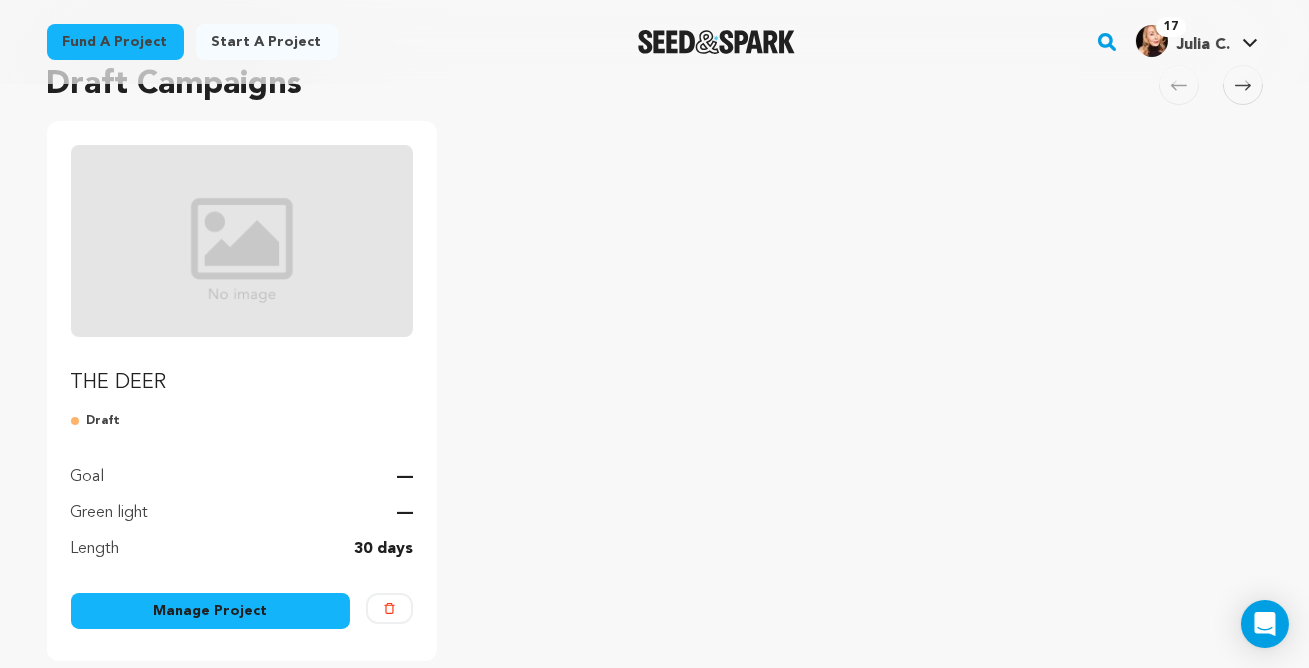 scroll, scrollTop: 0, scrollLeft: 0, axis: both 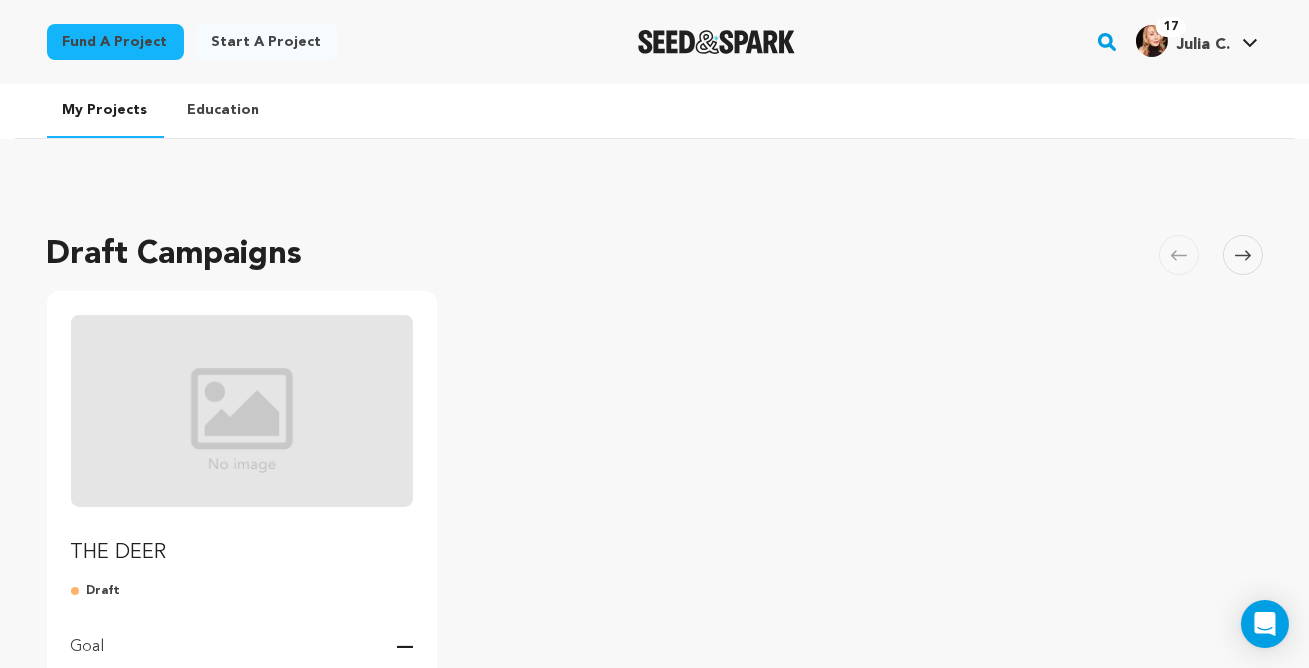 click at bounding box center (242, 411) 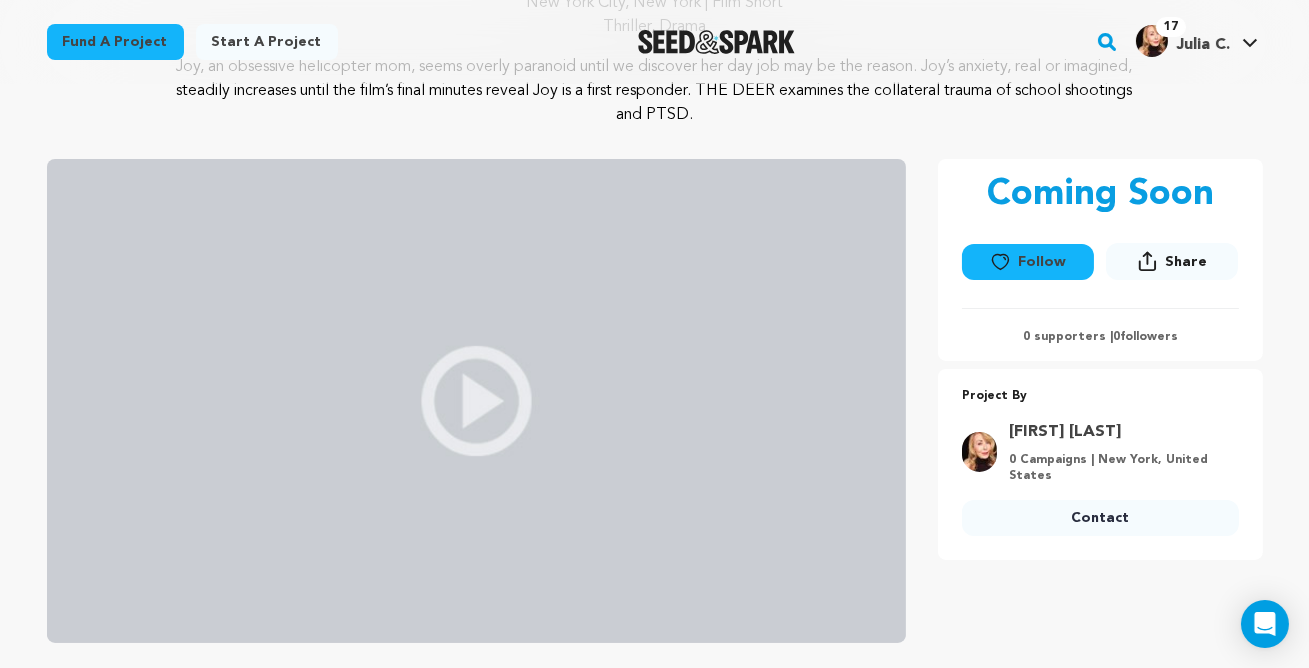 scroll, scrollTop: 216, scrollLeft: 0, axis: vertical 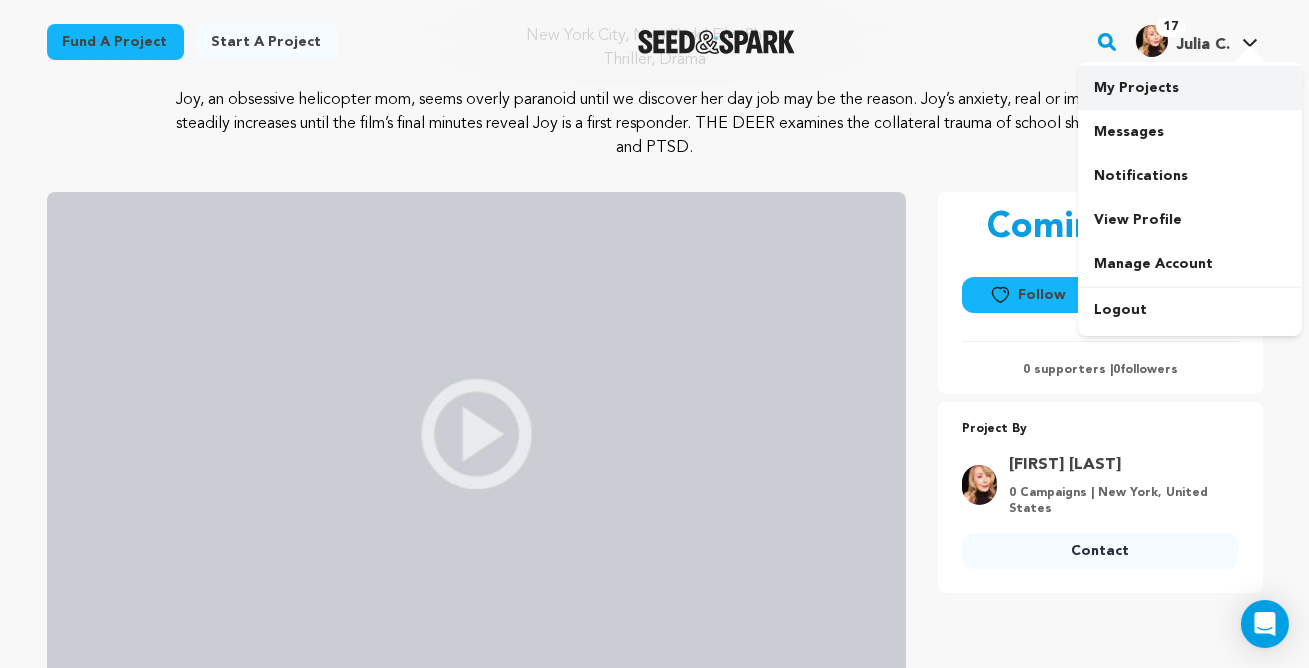 click on "My Projects" at bounding box center (1190, 88) 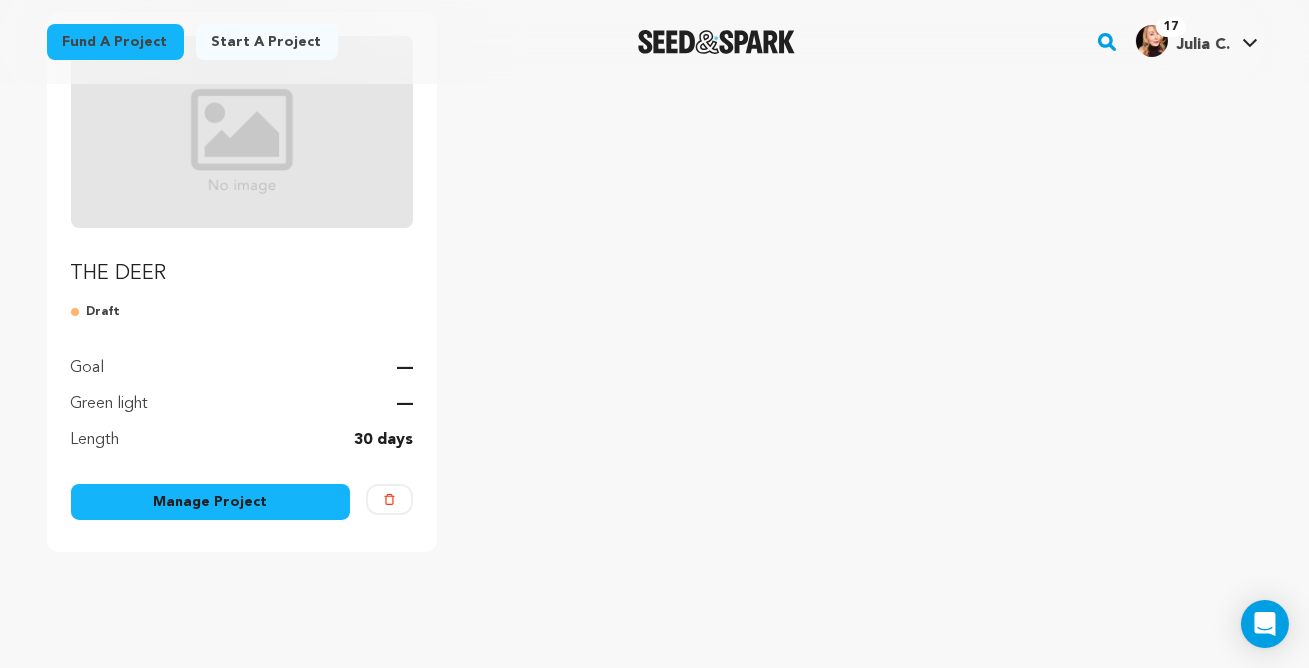 scroll, scrollTop: 281, scrollLeft: 0, axis: vertical 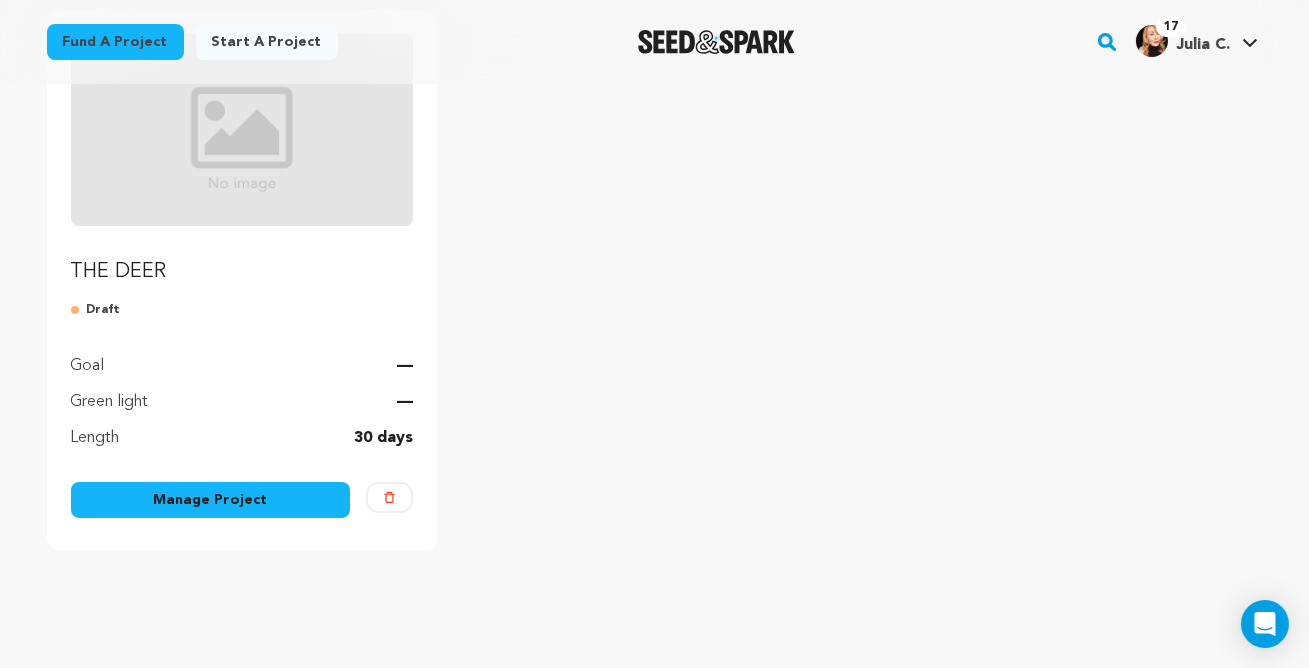 click on "Draft" at bounding box center (242, 310) 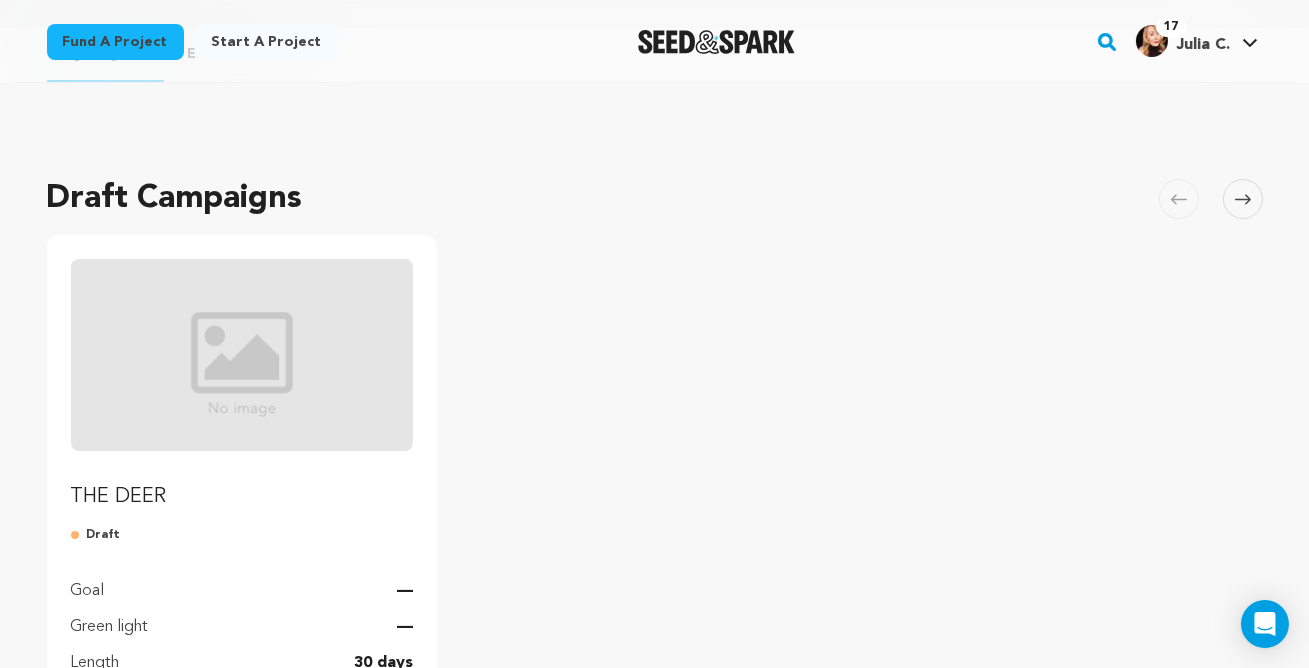 scroll, scrollTop: 0, scrollLeft: 0, axis: both 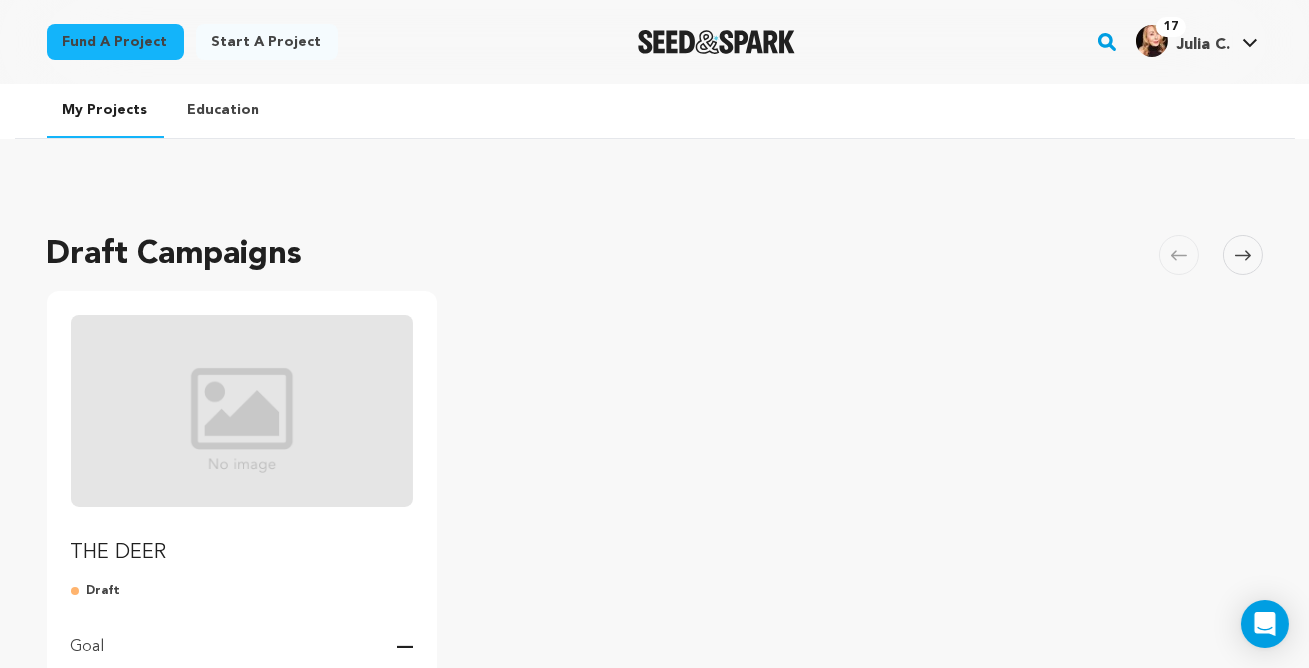 click on "Draft Campaigns" at bounding box center (175, 255) 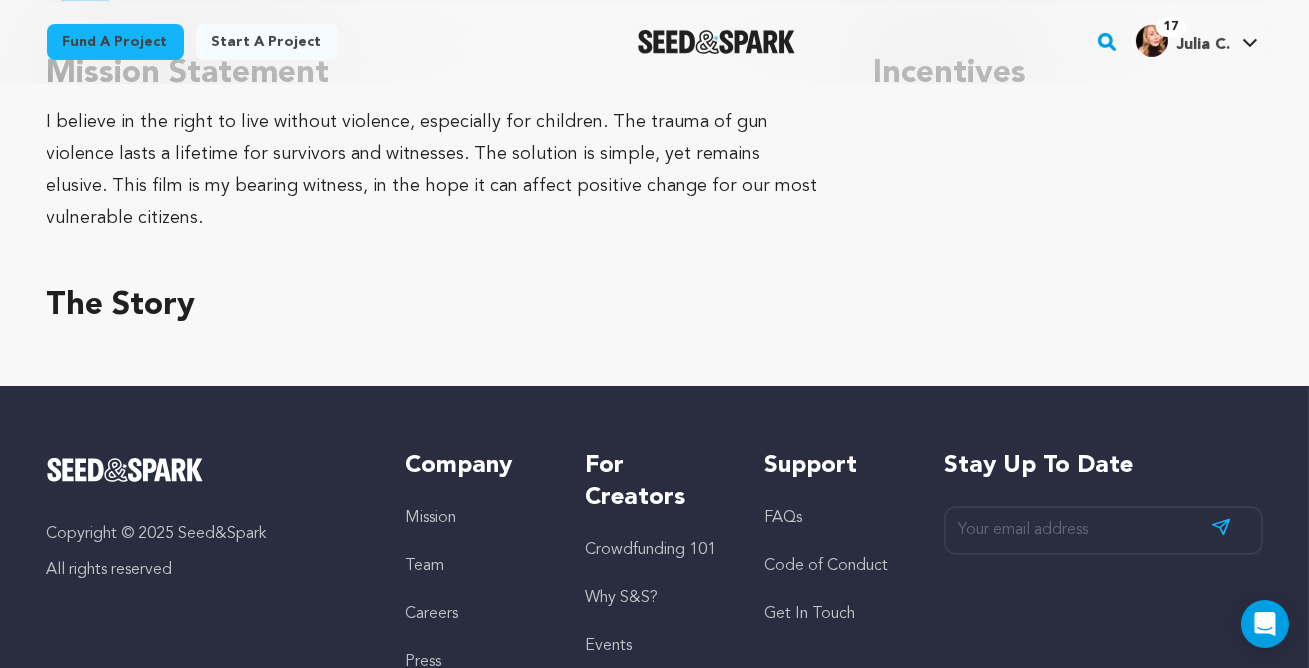 scroll, scrollTop: 1085, scrollLeft: 0, axis: vertical 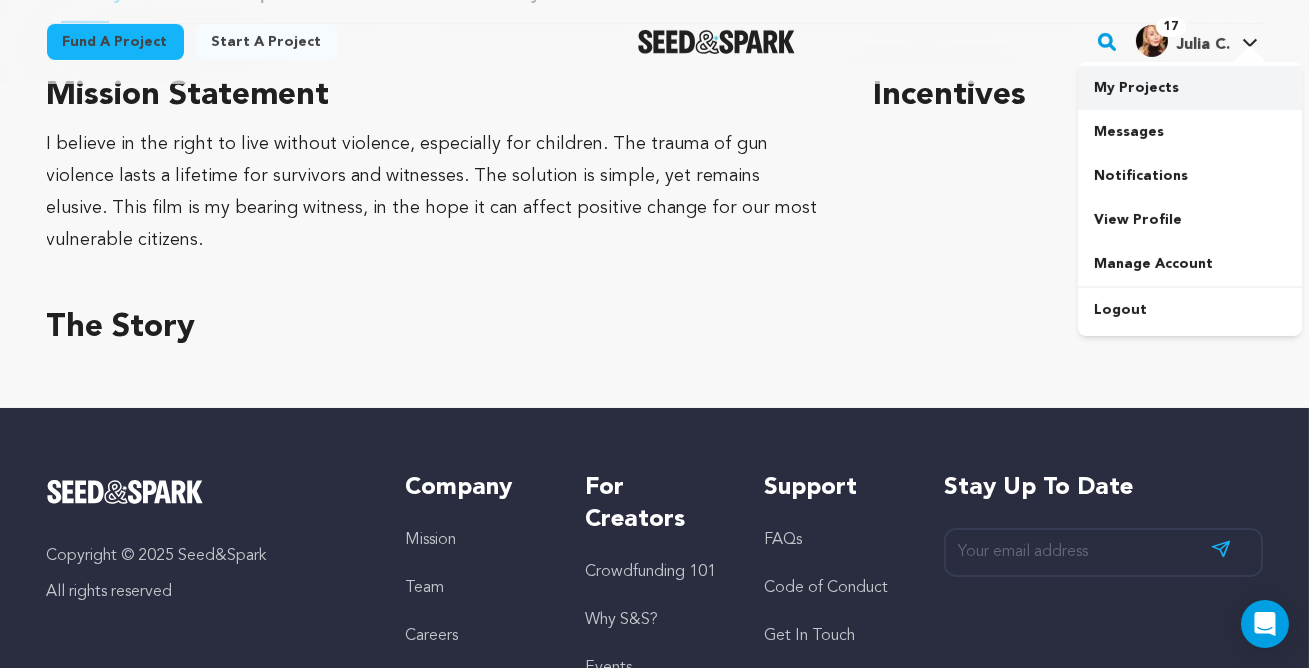 click on "My Projects" at bounding box center [1190, 88] 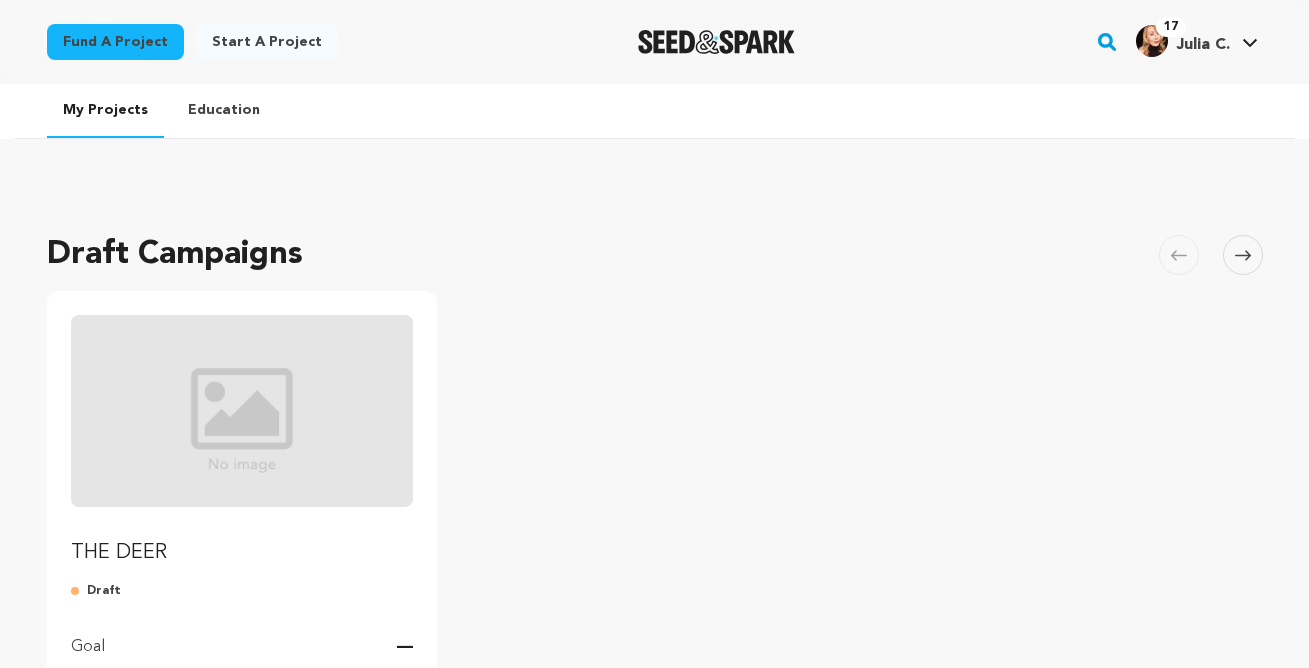 scroll, scrollTop: 0, scrollLeft: 0, axis: both 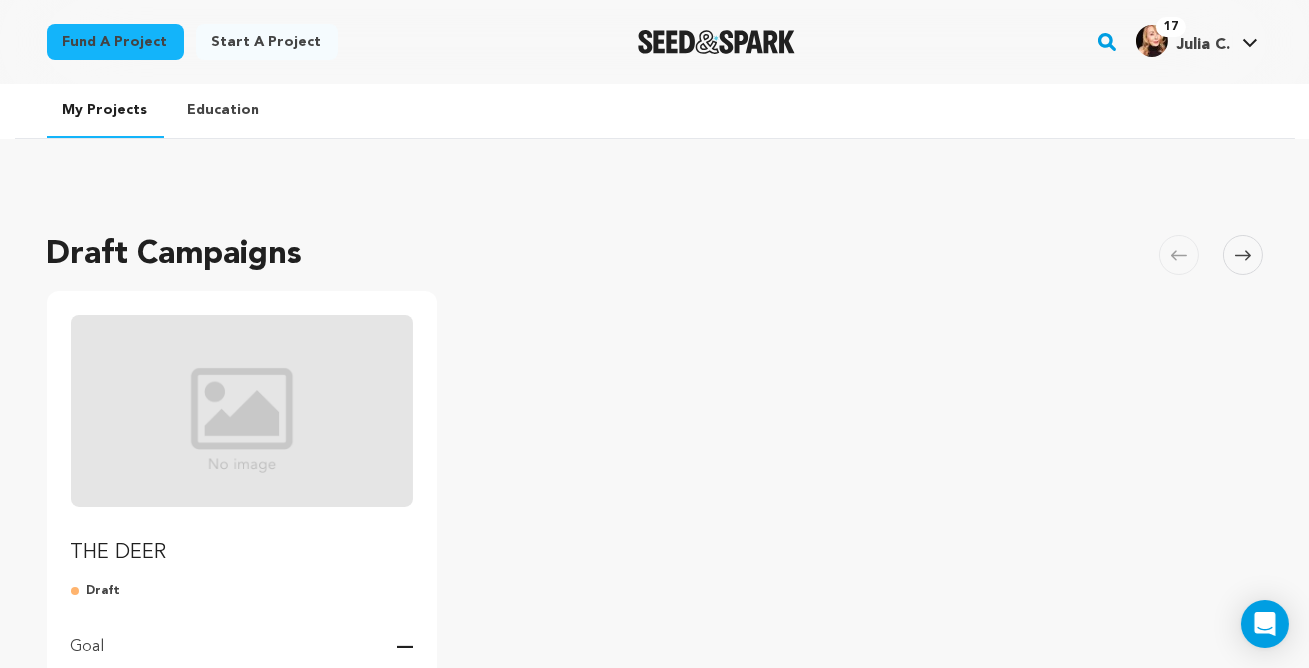 click on "Draft Campaigns" at bounding box center [175, 255] 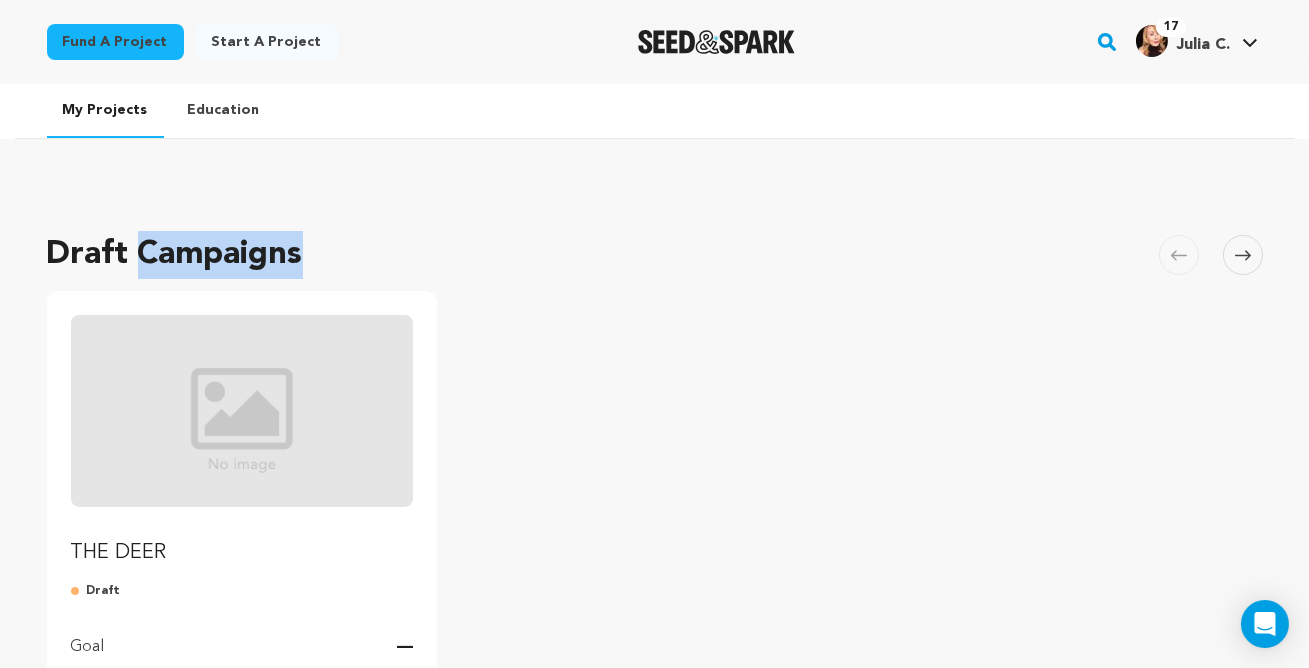 click on "Draft Campaigns" at bounding box center [175, 255] 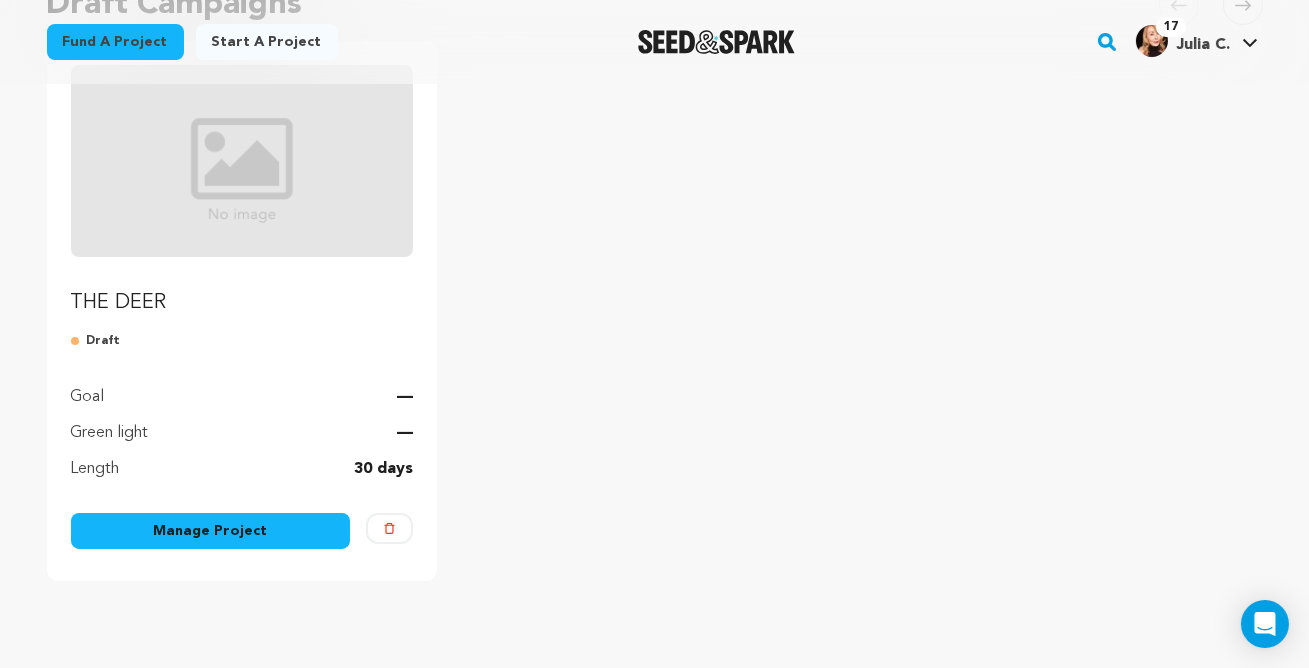scroll, scrollTop: 255, scrollLeft: 0, axis: vertical 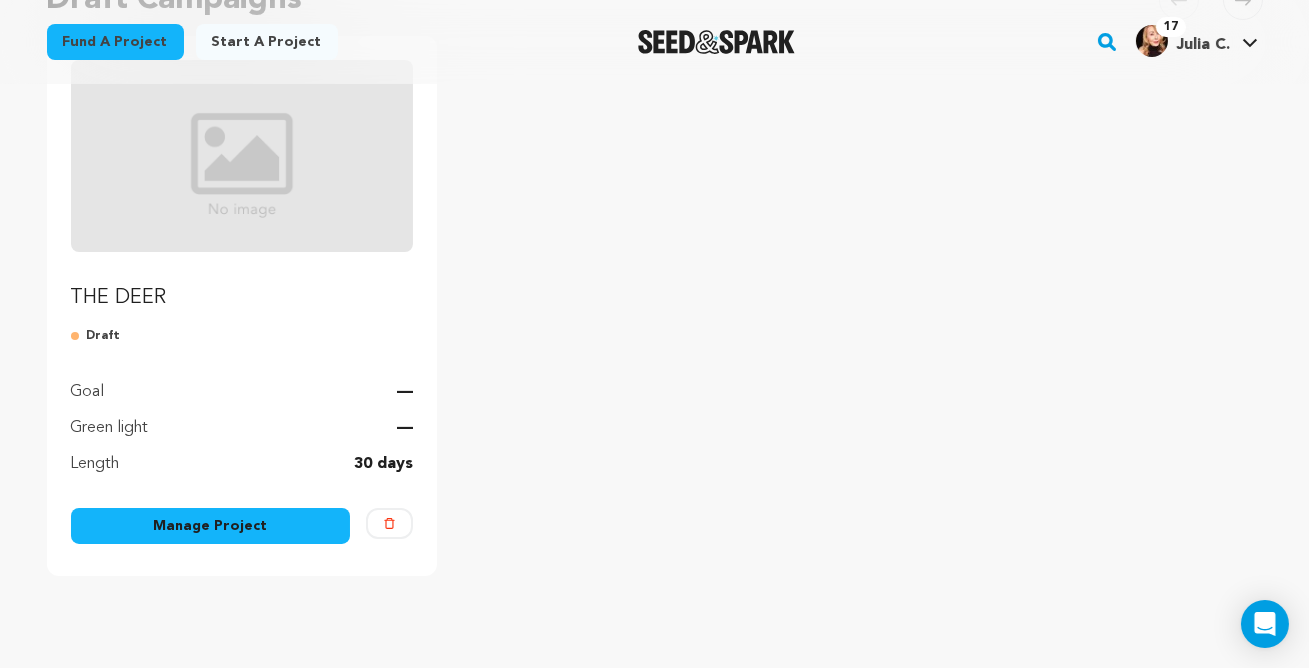 click on "Goal
—" at bounding box center (242, 380) 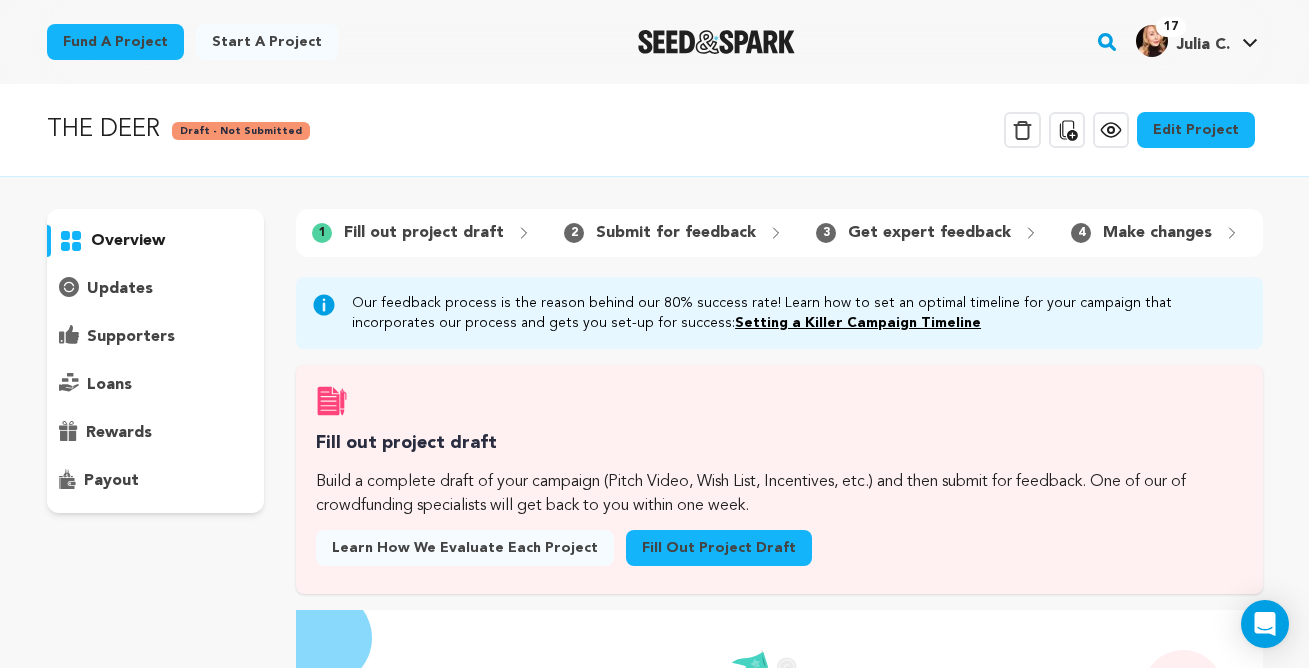 scroll, scrollTop: 0, scrollLeft: 0, axis: both 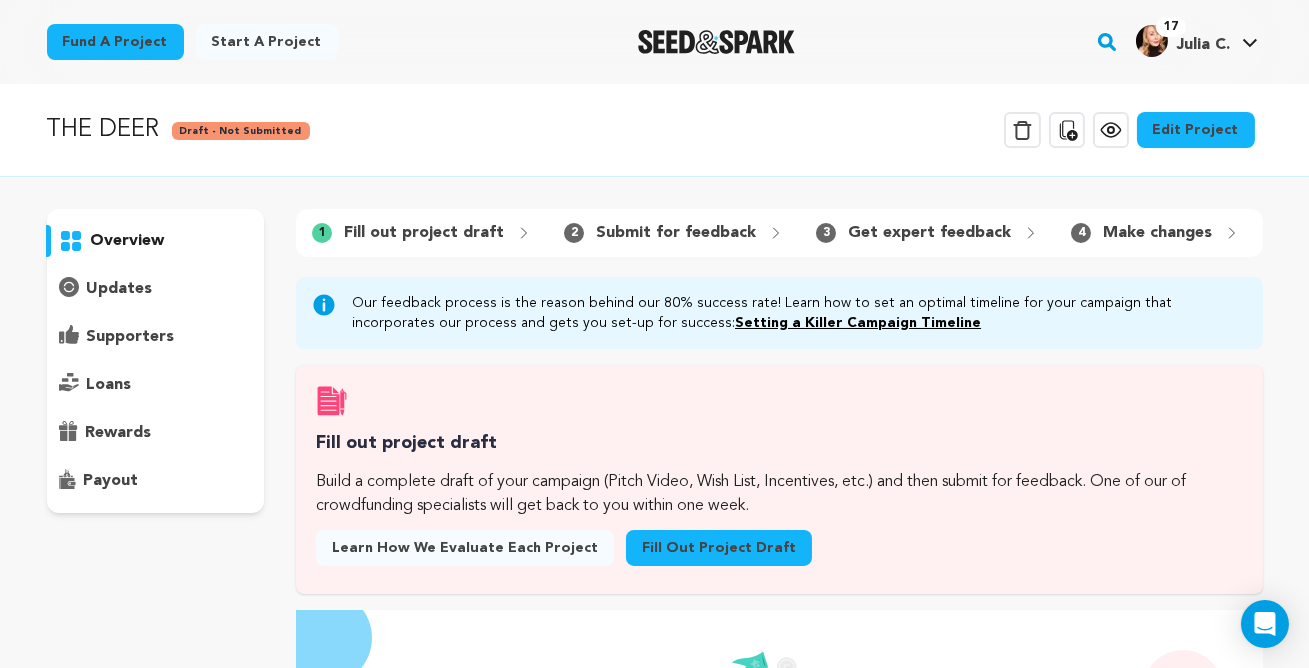 click on "Edit Project" at bounding box center (1196, 130) 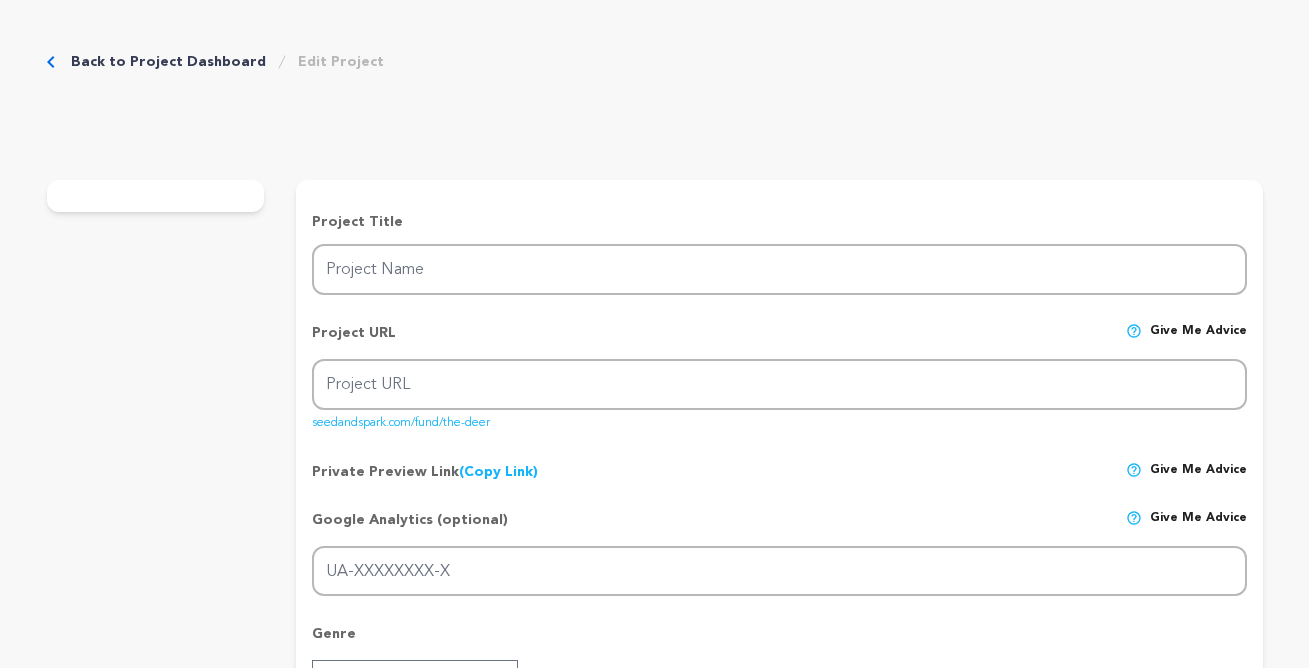 type on "THE DEER" 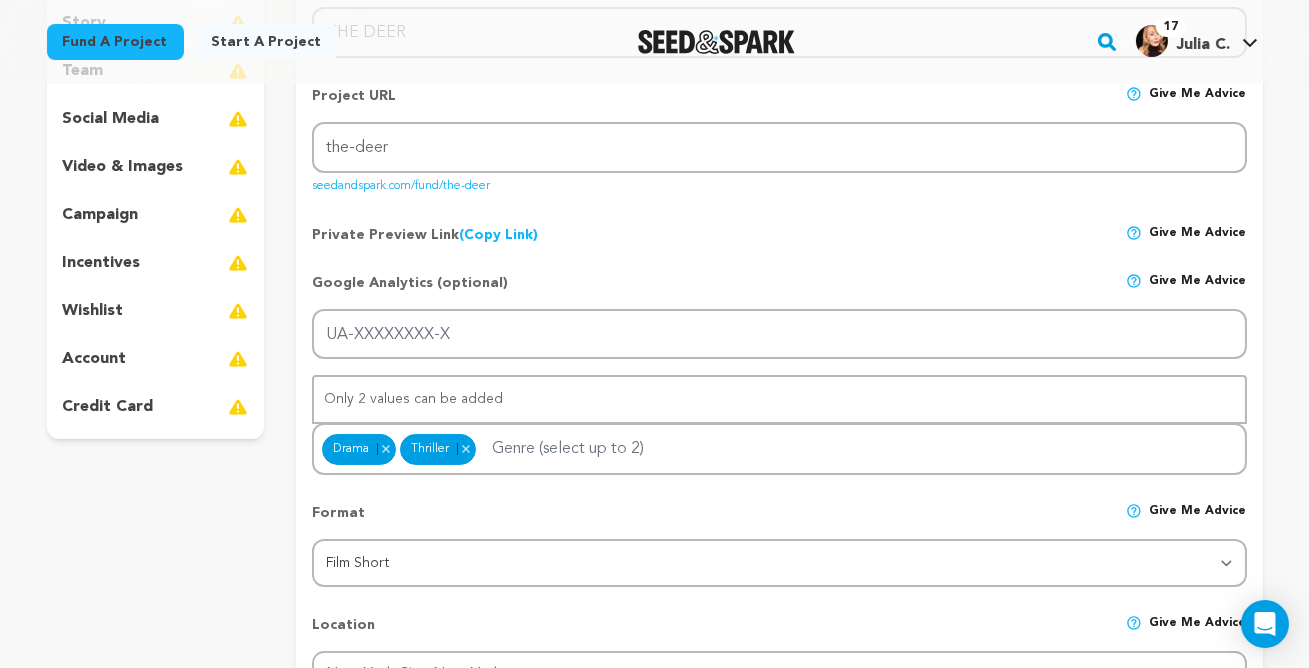 scroll, scrollTop: 334, scrollLeft: 0, axis: vertical 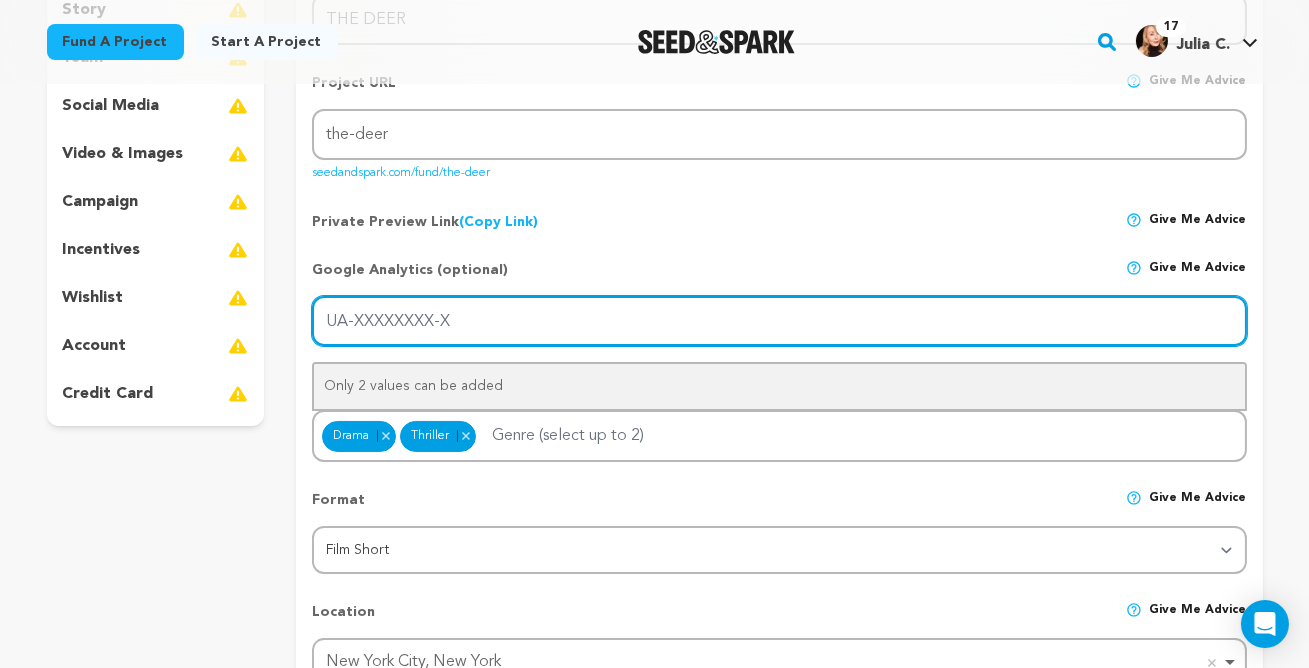 click on "UA-XXXXXXXX-X" at bounding box center (779, 321) 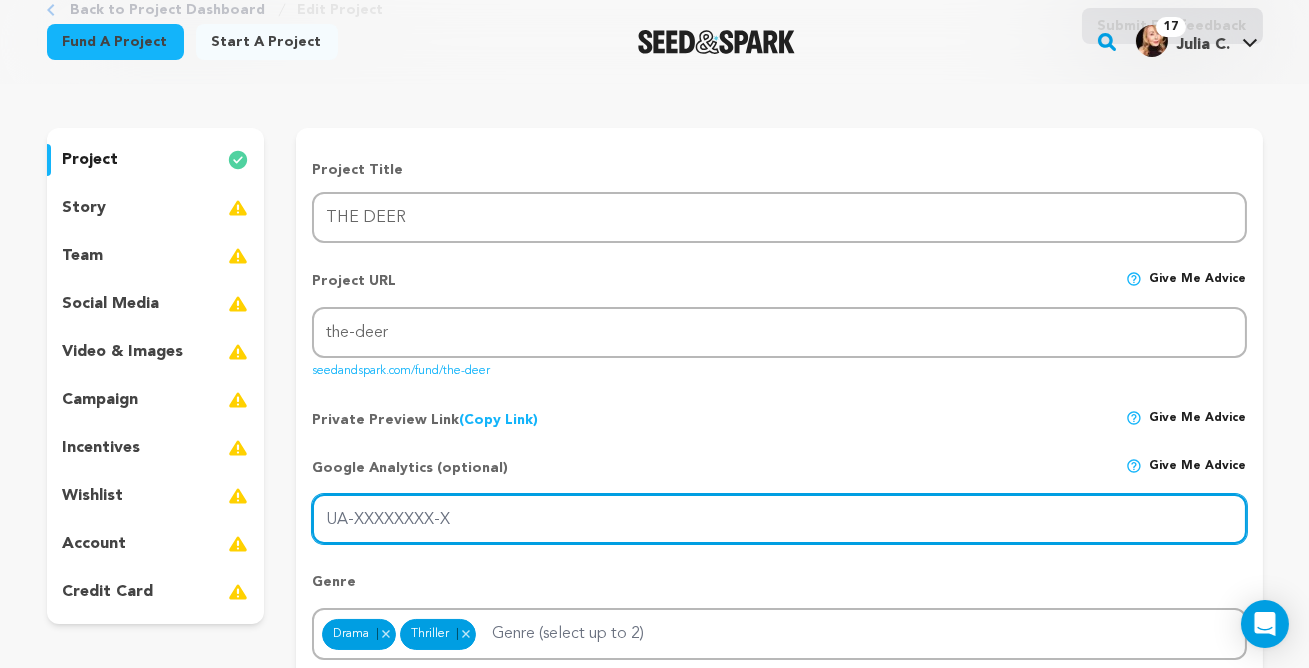 scroll, scrollTop: 0, scrollLeft: 0, axis: both 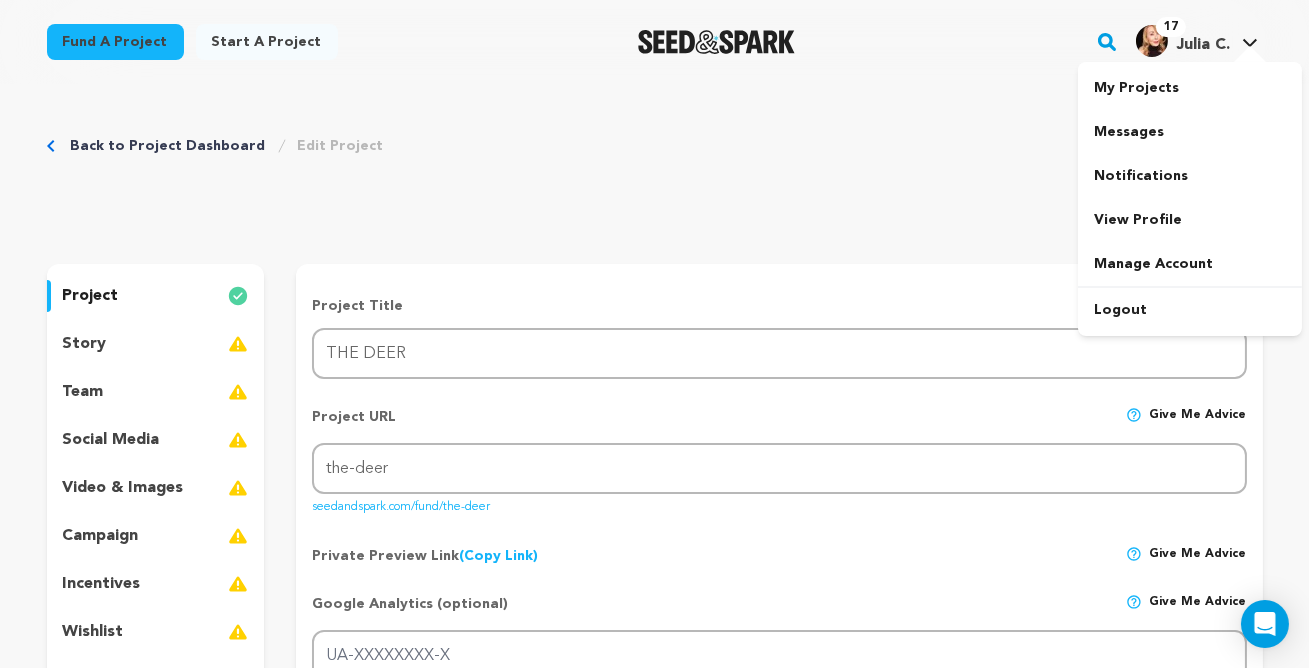 click at bounding box center (1152, 41) 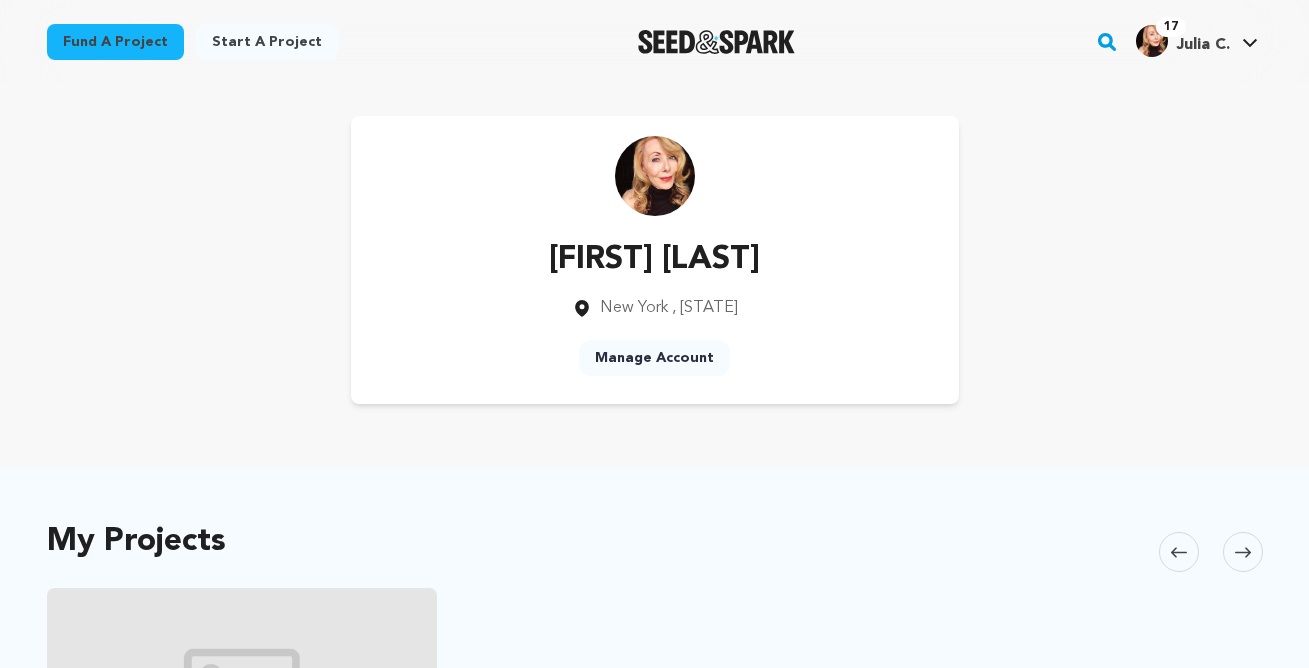 scroll, scrollTop: 0, scrollLeft: 0, axis: both 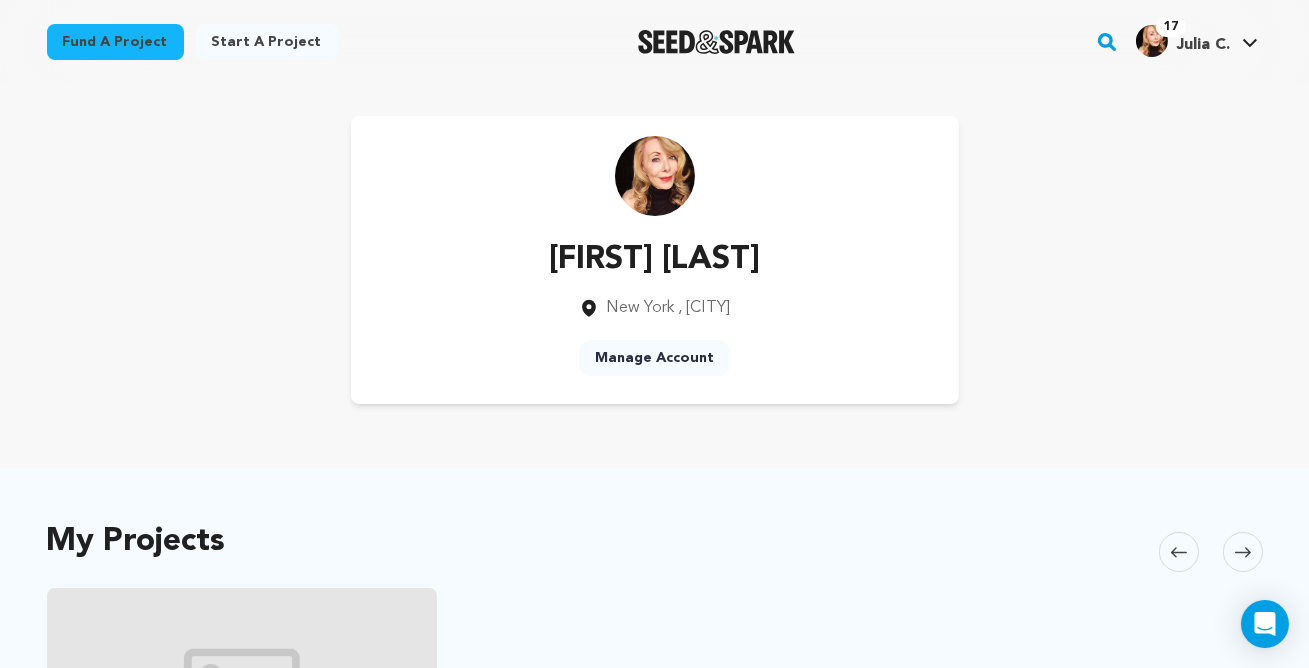 click on "My Projects" at bounding box center (136, 542) 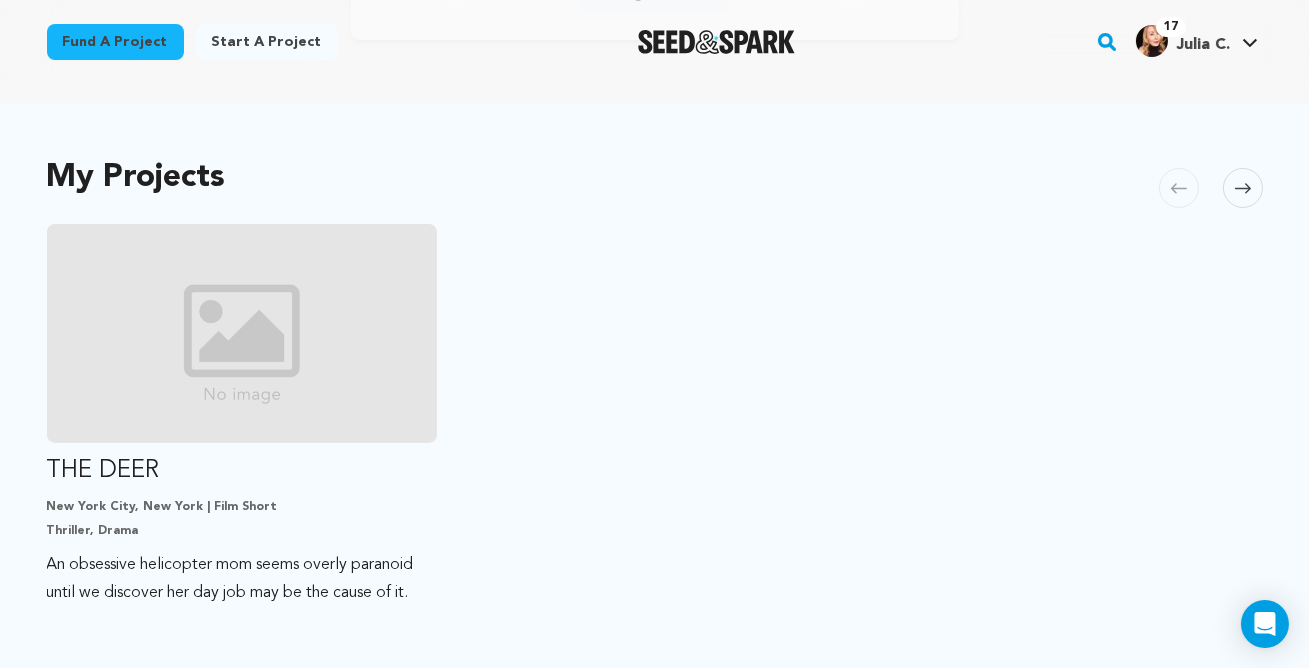 scroll, scrollTop: 390, scrollLeft: 0, axis: vertical 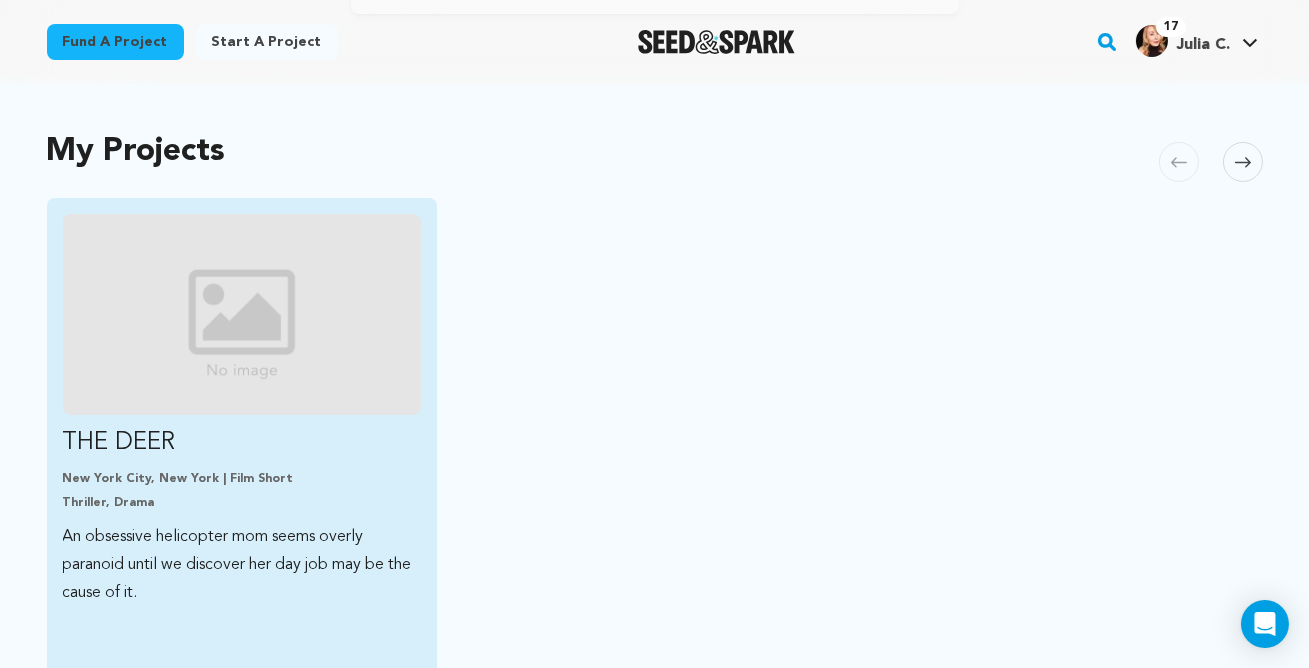 click at bounding box center (242, 314) 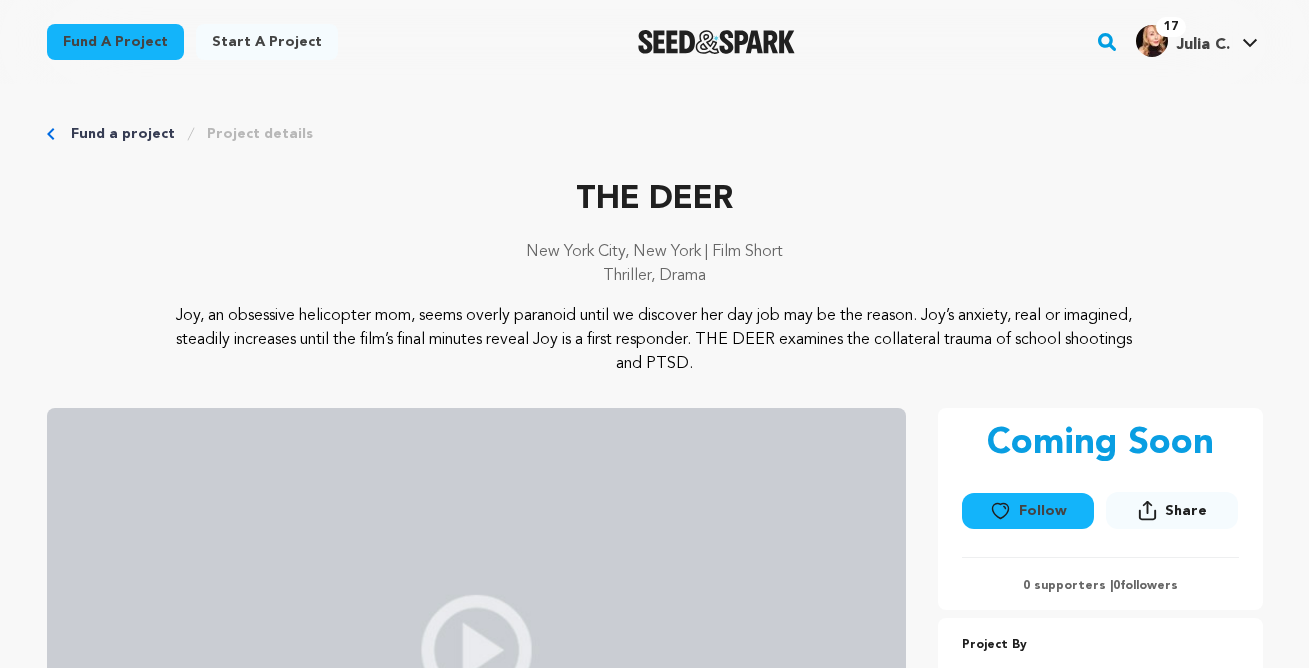 scroll, scrollTop: 0, scrollLeft: 0, axis: both 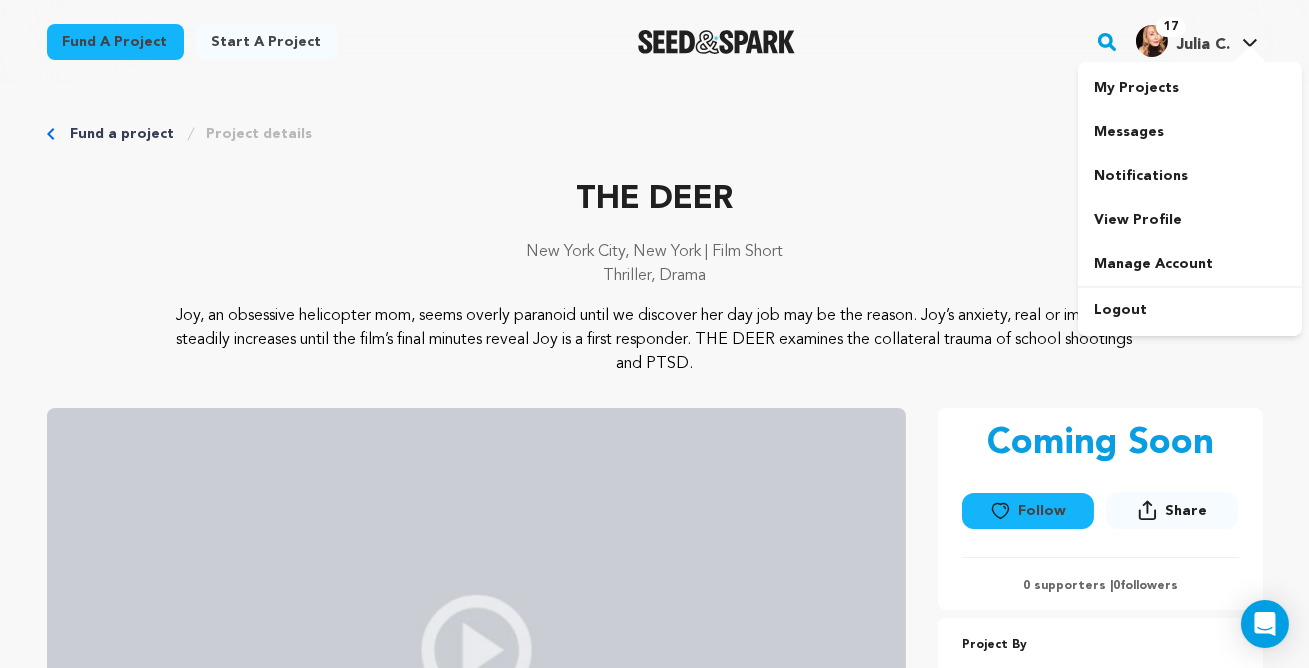 click on "Julia C." at bounding box center (1203, 45) 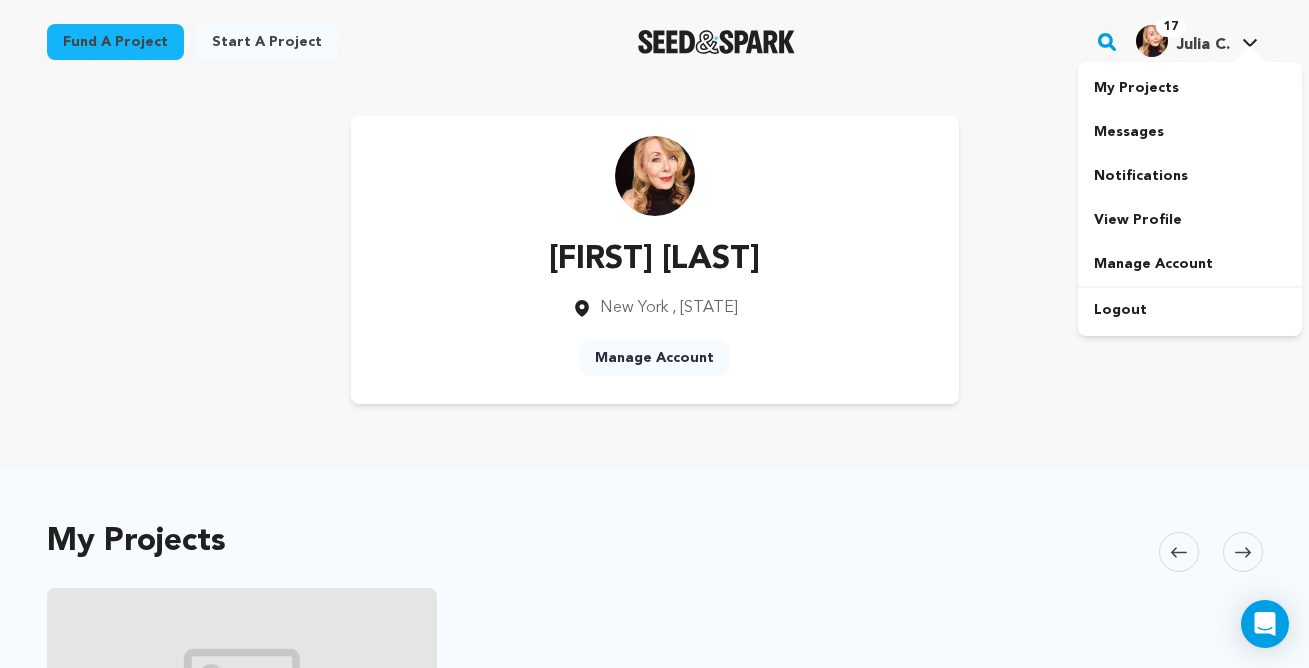 scroll, scrollTop: 0, scrollLeft: 0, axis: both 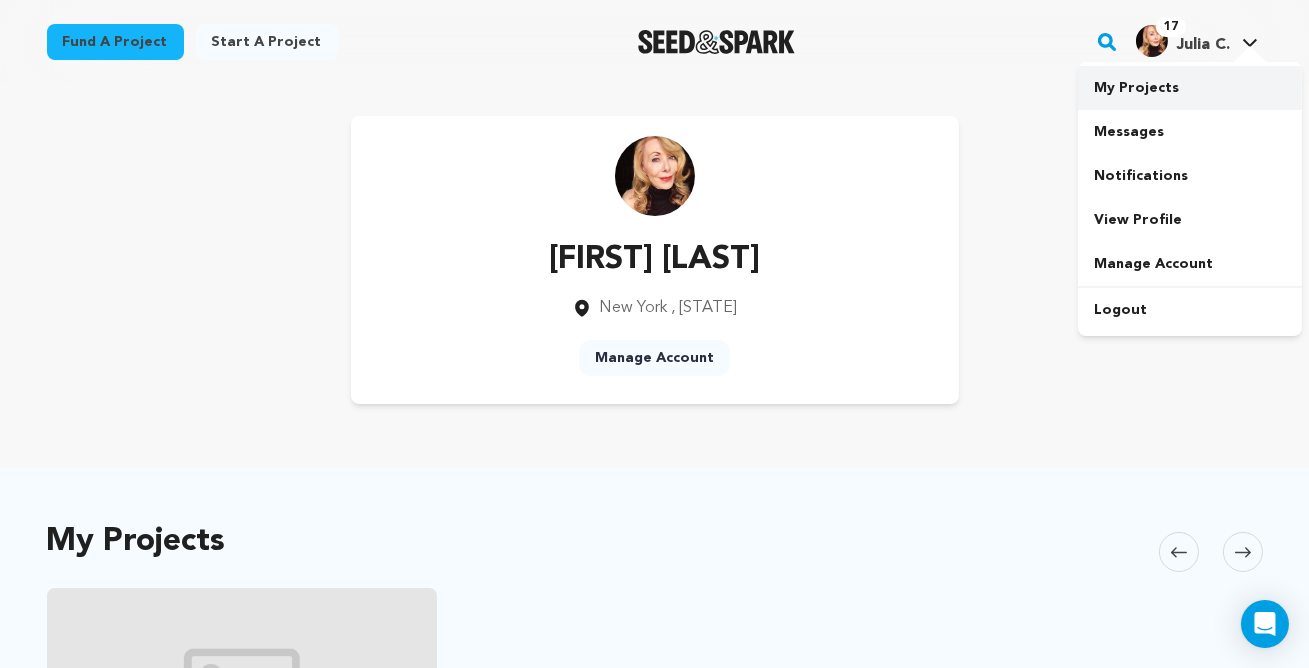click on "My Projects" at bounding box center [1190, 88] 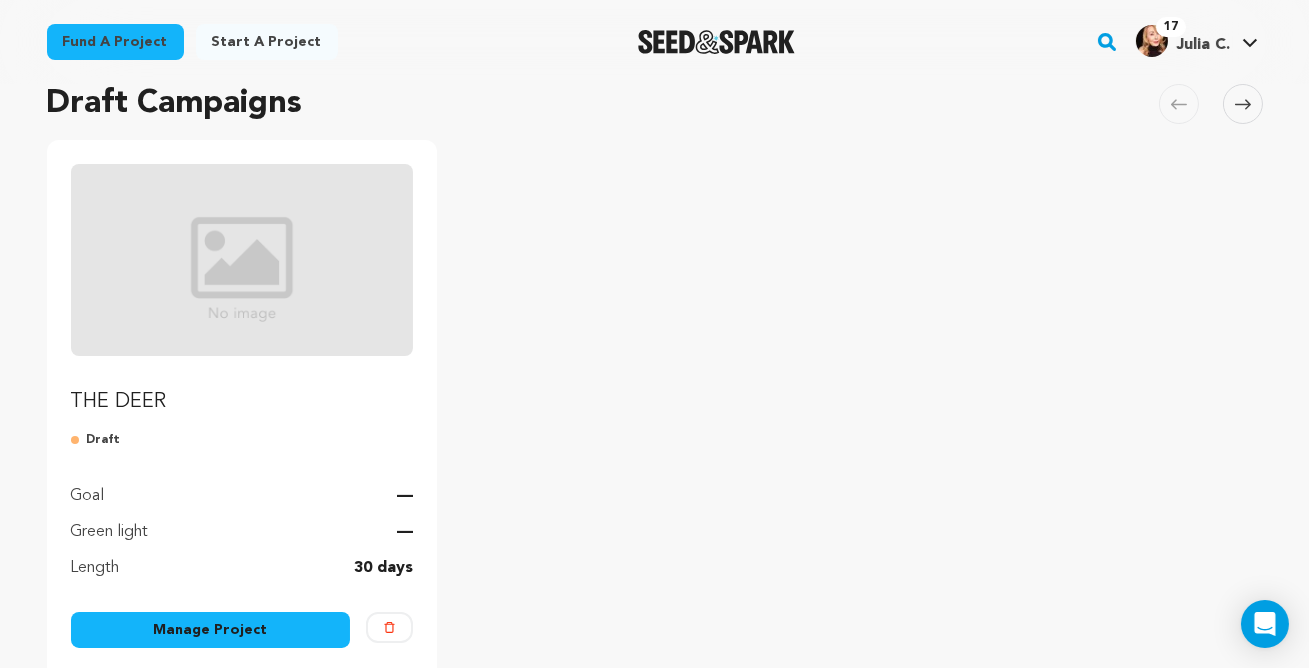 scroll, scrollTop: 166, scrollLeft: 0, axis: vertical 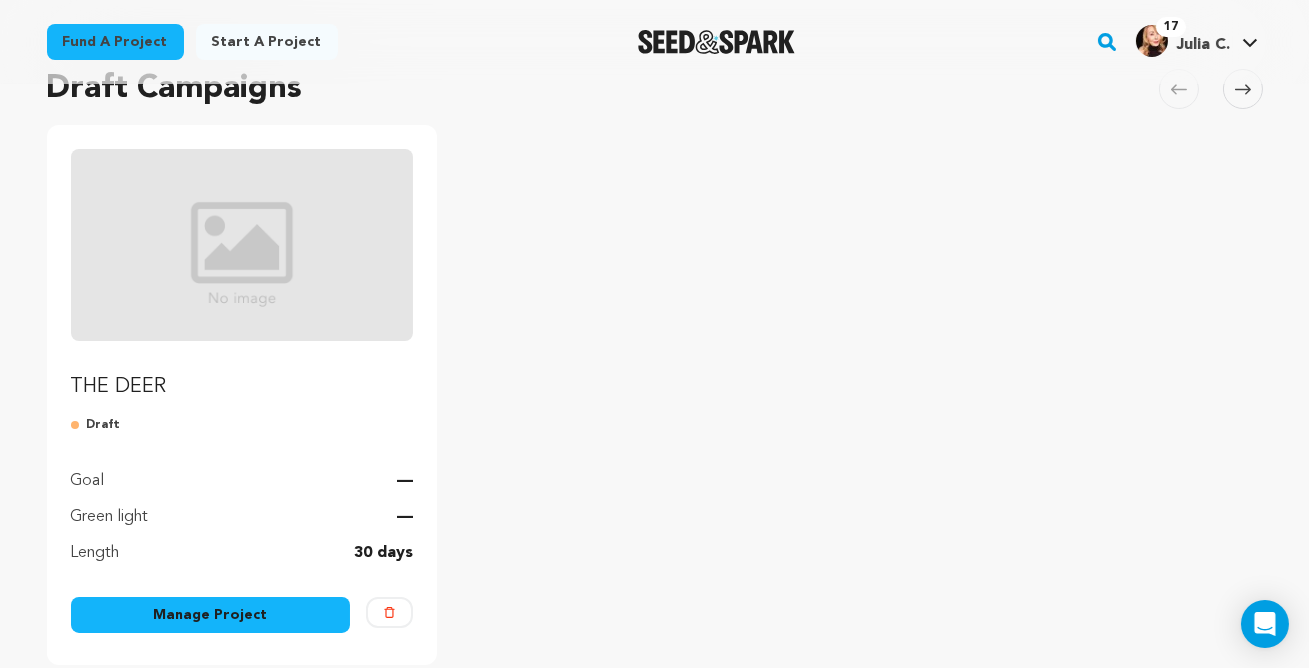 click at bounding box center [242, 245] 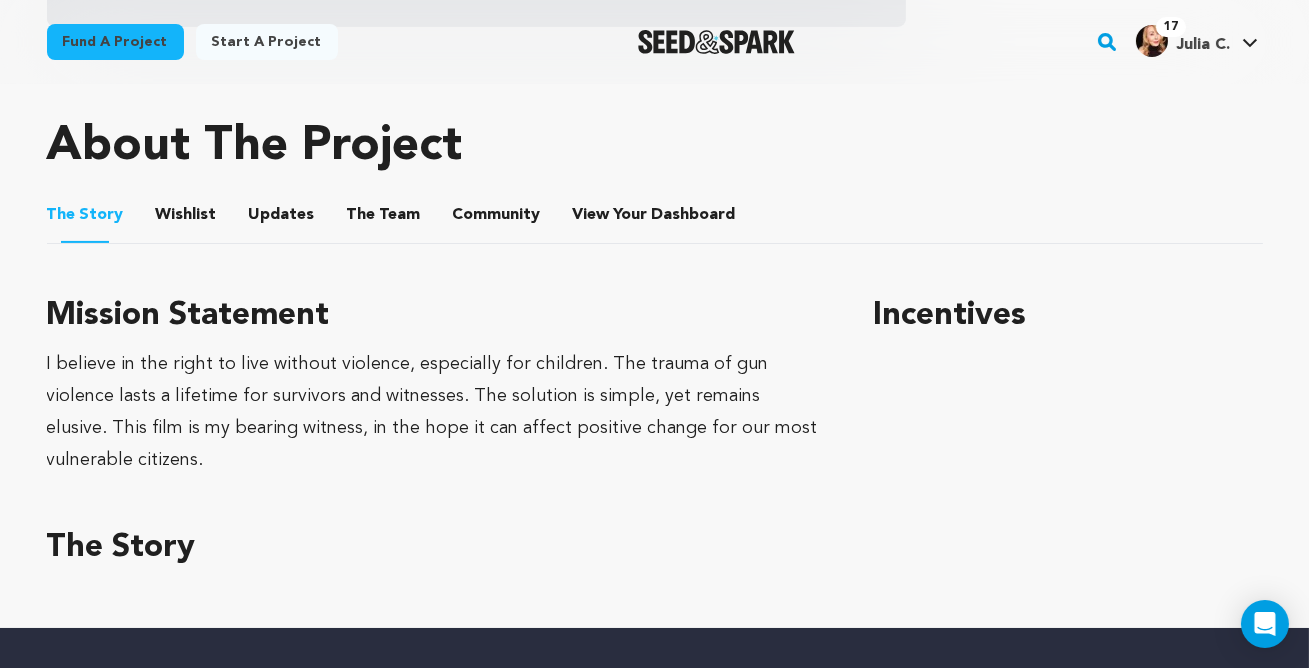 scroll, scrollTop: 867, scrollLeft: 0, axis: vertical 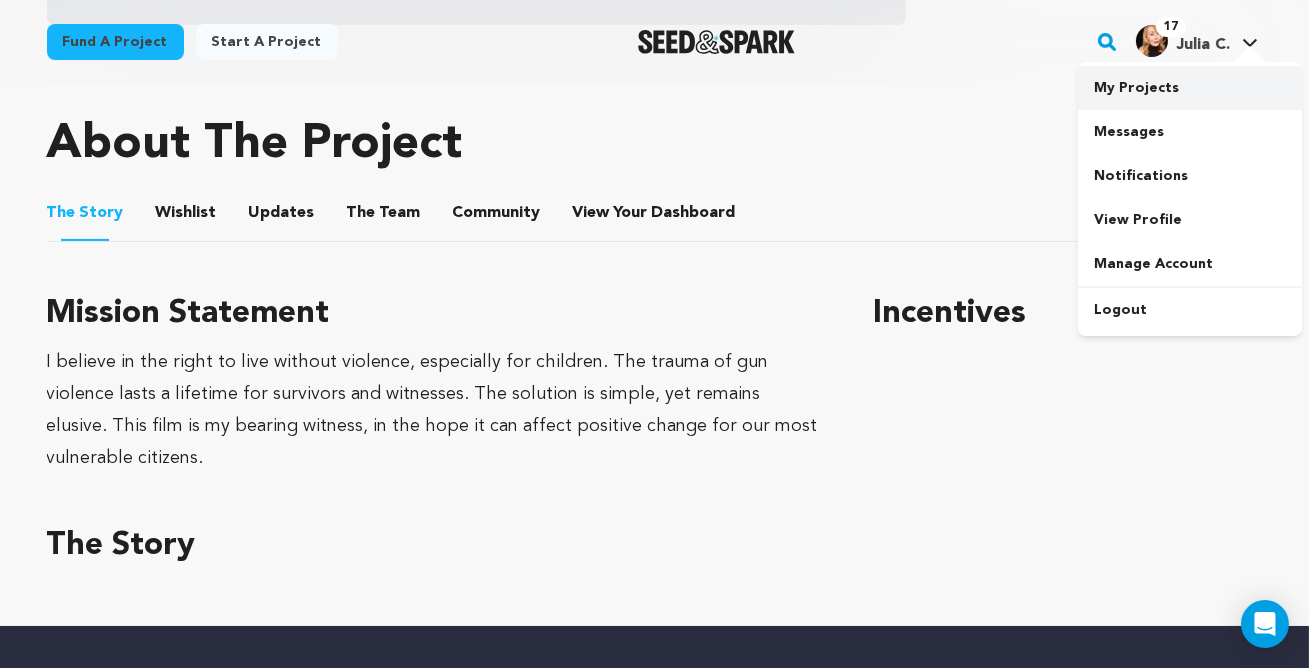 click on "My Projects" at bounding box center [1190, 88] 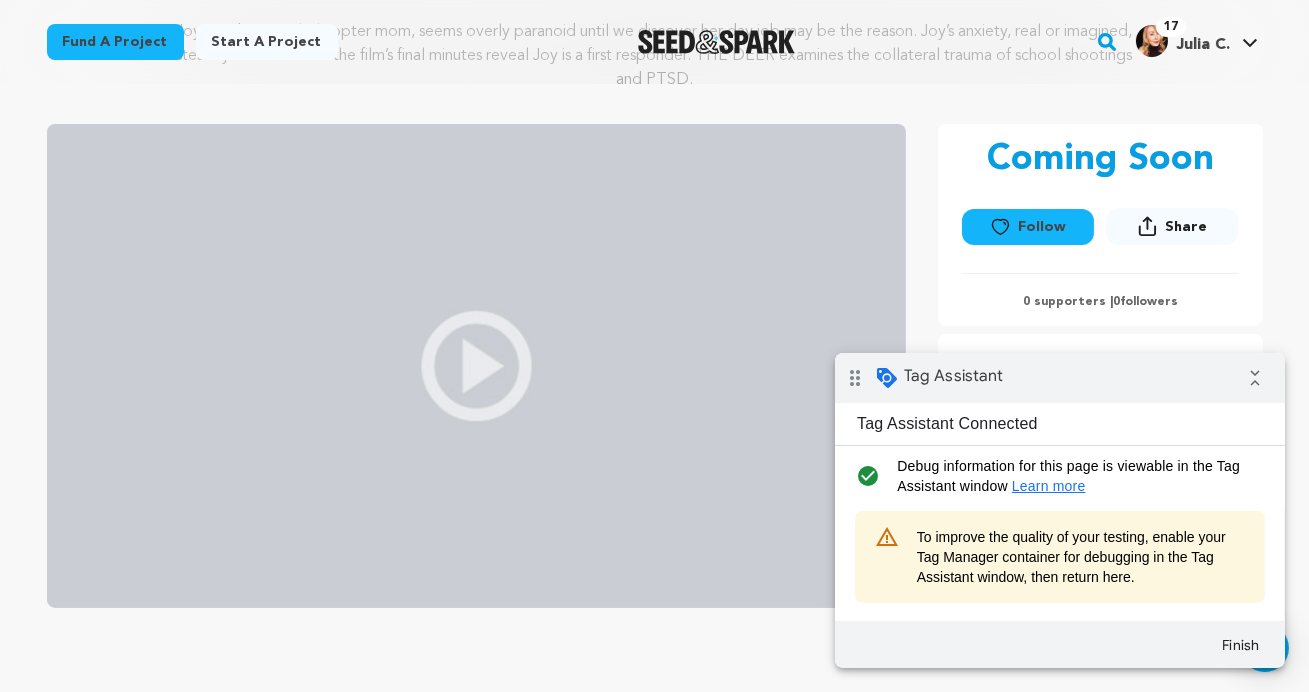 scroll, scrollTop: 287, scrollLeft: 0, axis: vertical 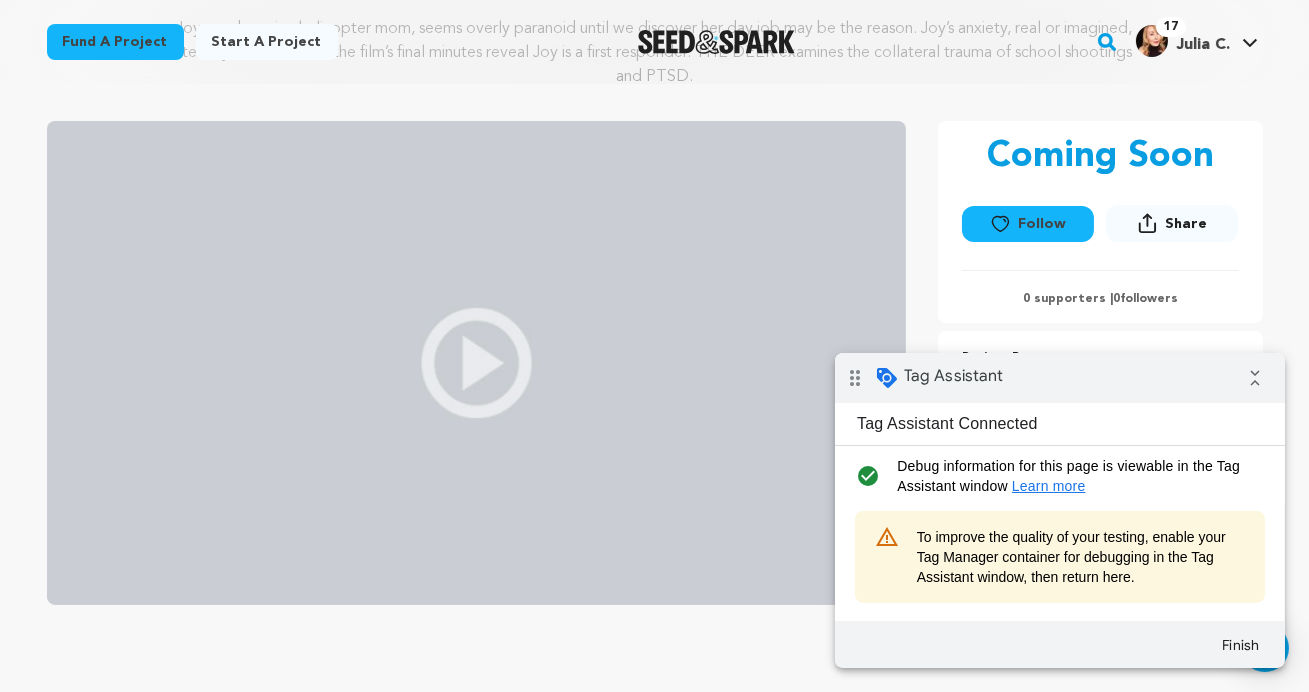click on "To improve the quality of your testing, enable your Tag Manager container for debugging in the Tag Assistant window, then return here." at bounding box center (1080, 556) 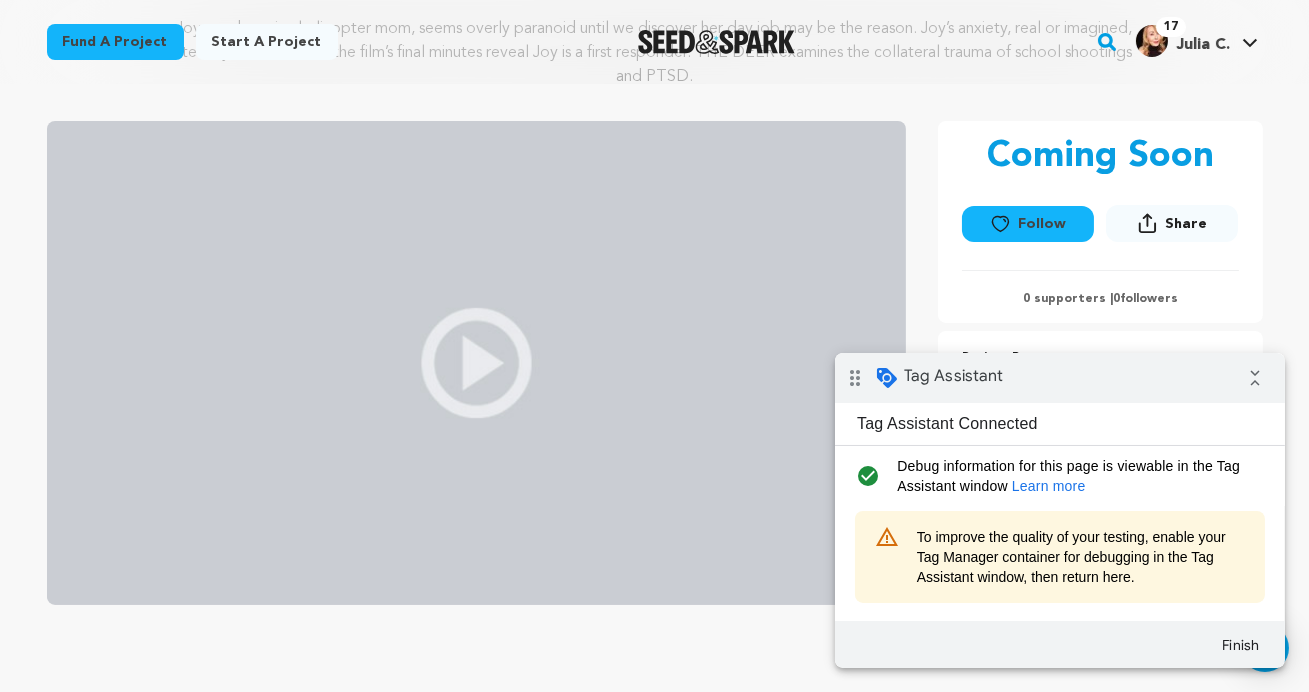 click on "Learn more" at bounding box center (1048, 485) 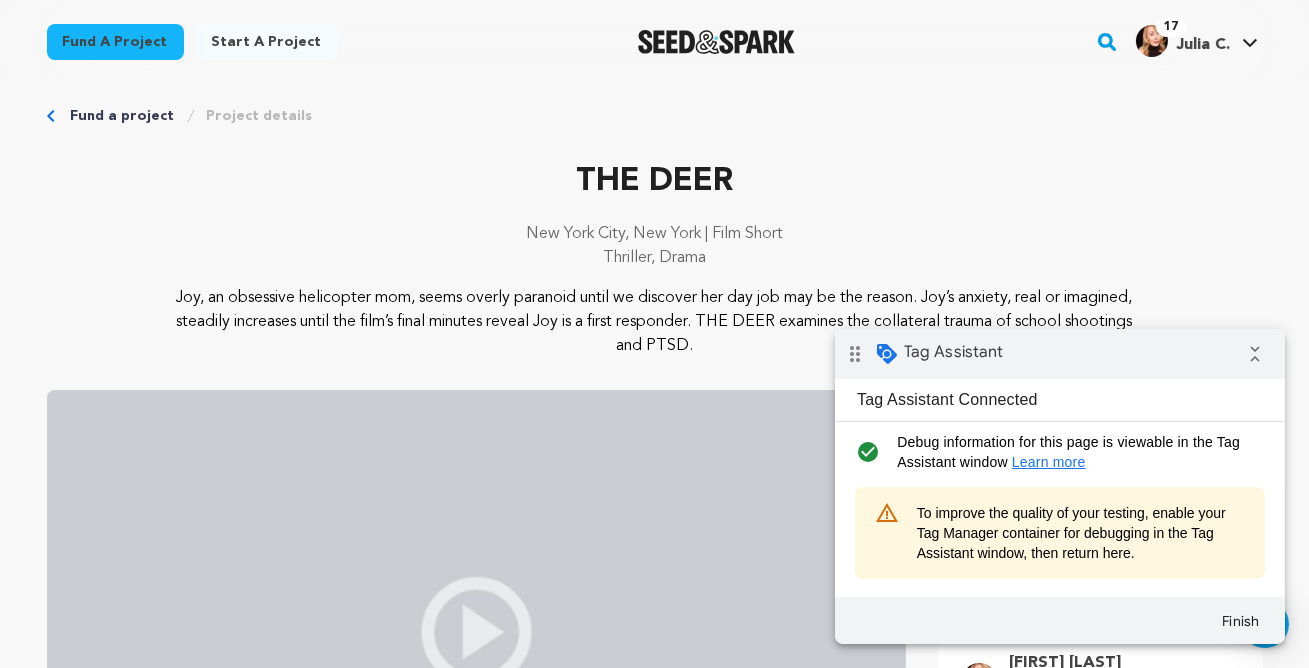 scroll, scrollTop: 0, scrollLeft: 0, axis: both 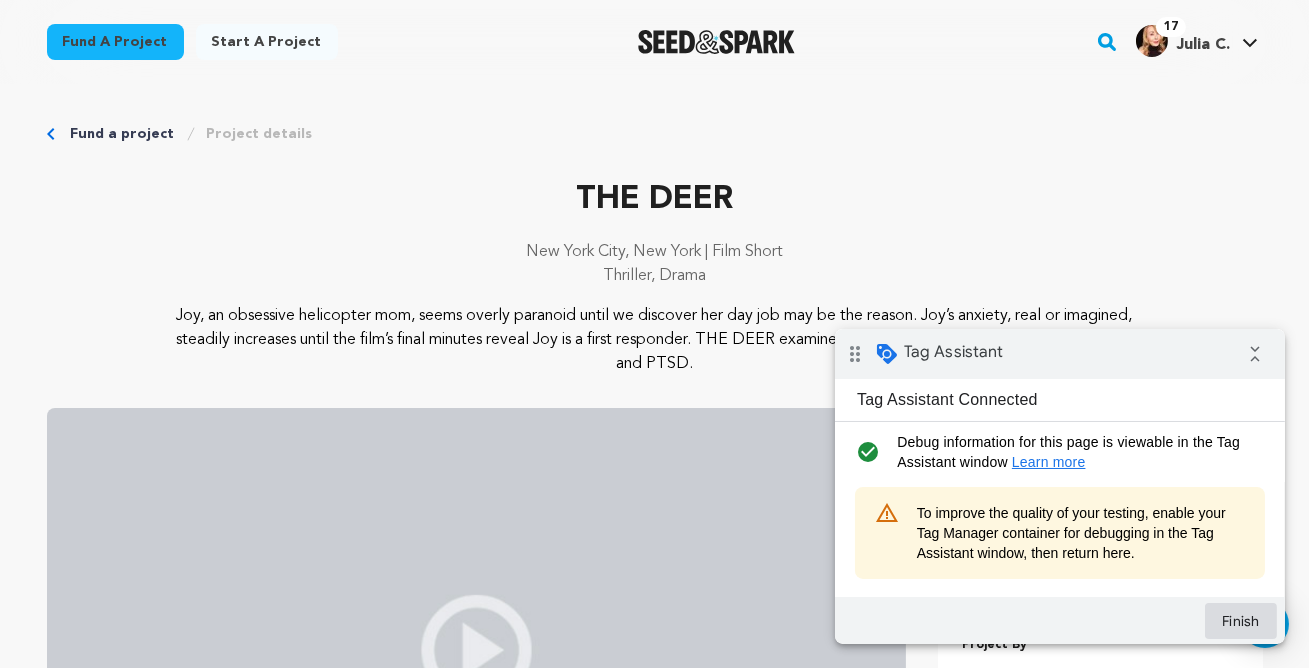 click on "Finish" at bounding box center [1240, 620] 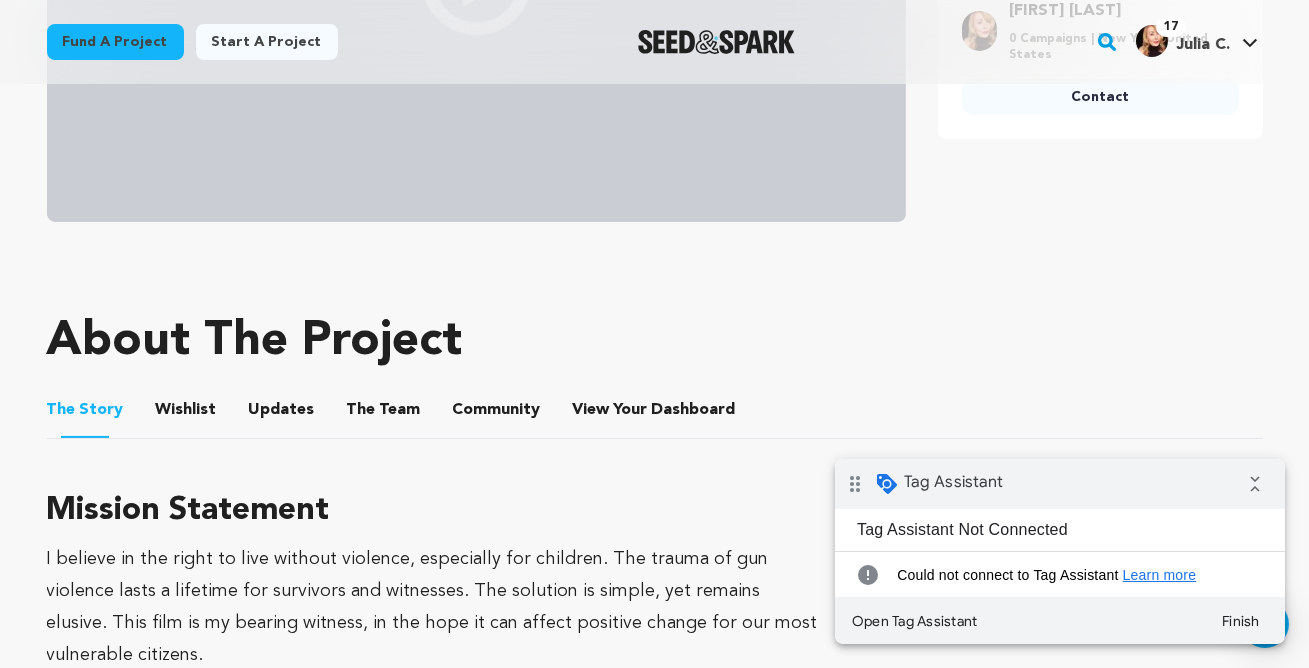 scroll, scrollTop: 0, scrollLeft: 0, axis: both 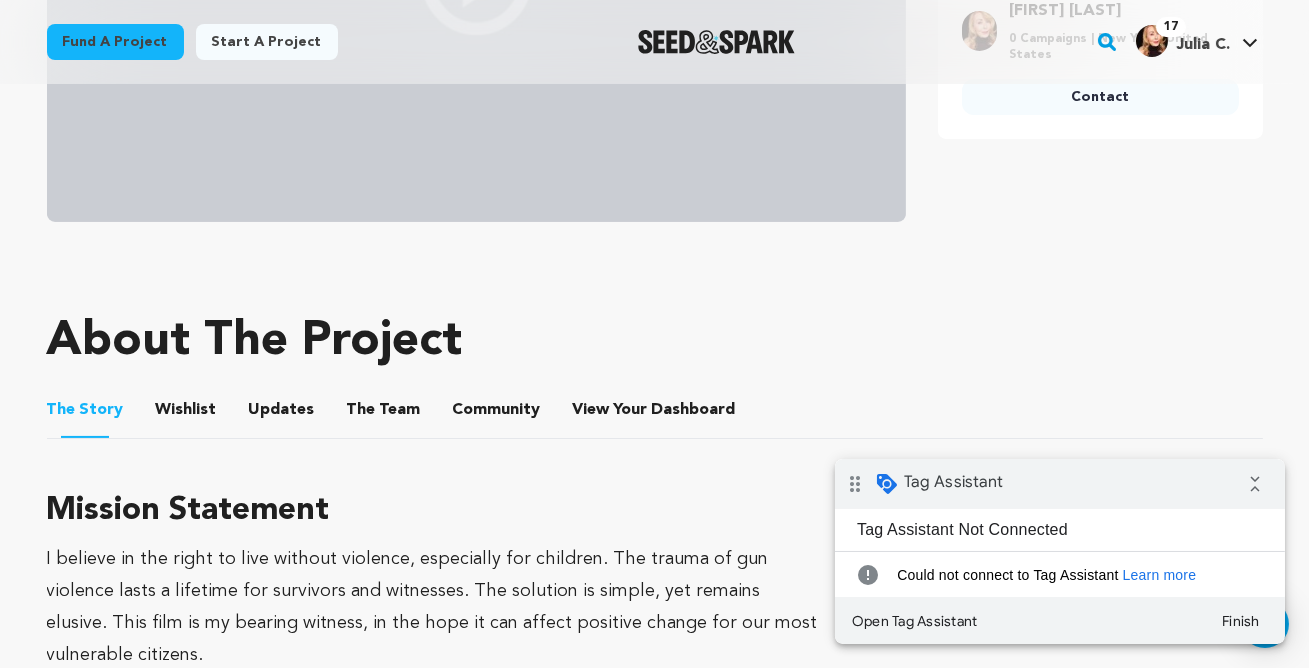 click on "Learn more" at bounding box center (1159, 574) 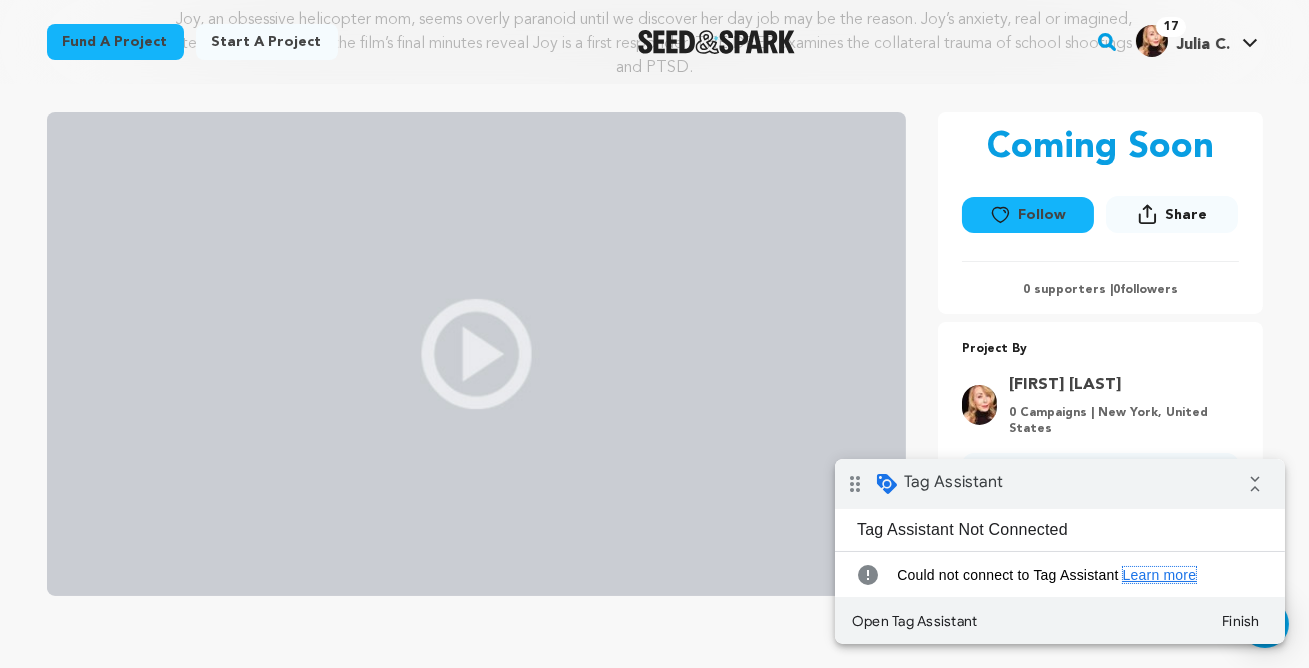 scroll, scrollTop: 0, scrollLeft: 0, axis: both 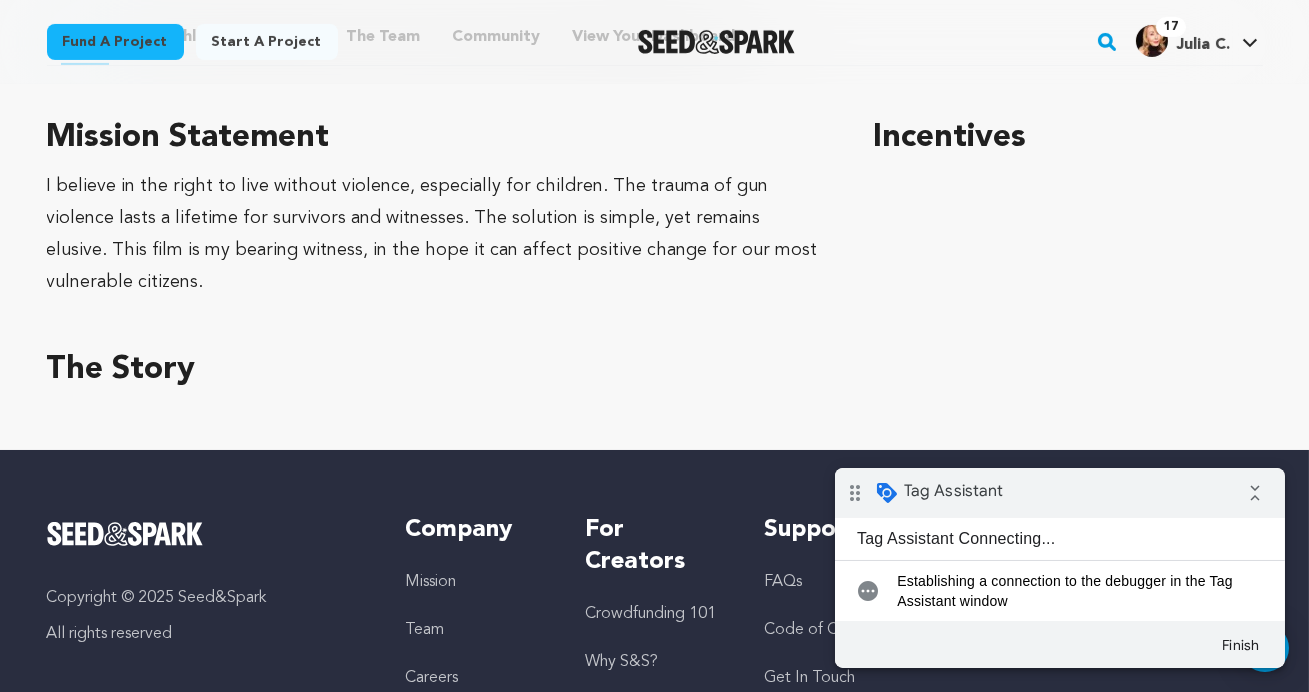 click on "pending" at bounding box center (866, 590) 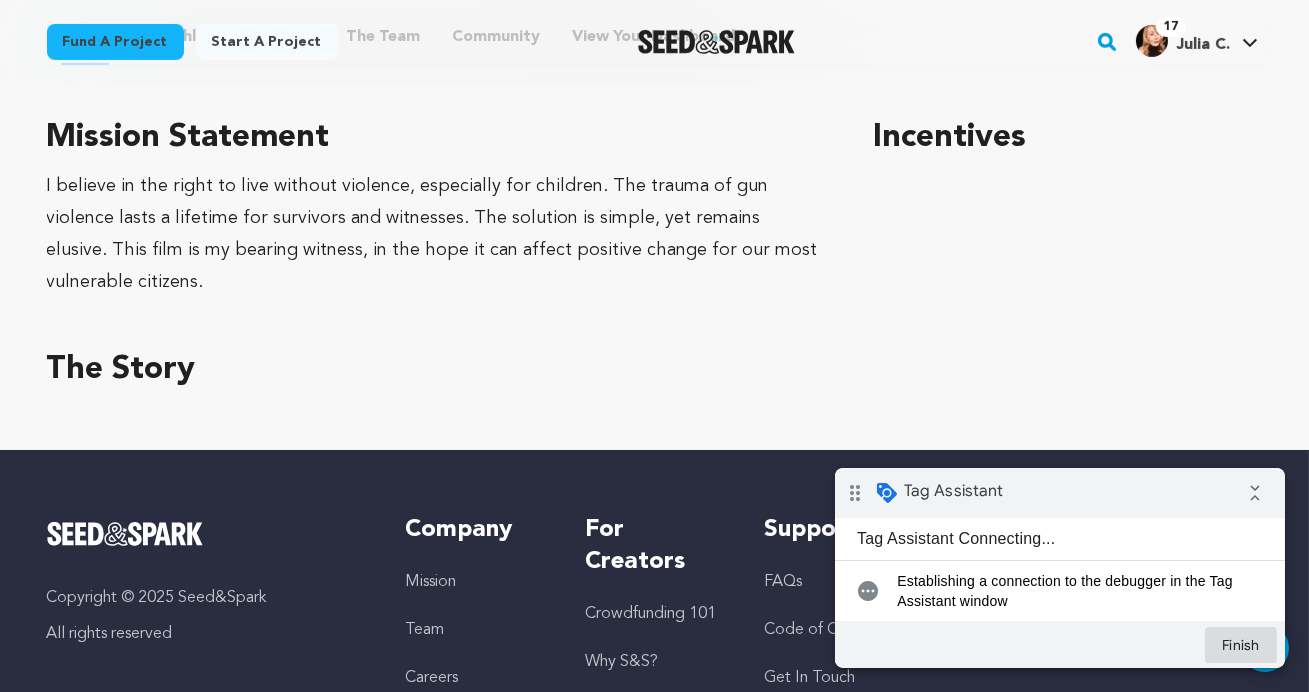 click on "Finish" at bounding box center [1240, 644] 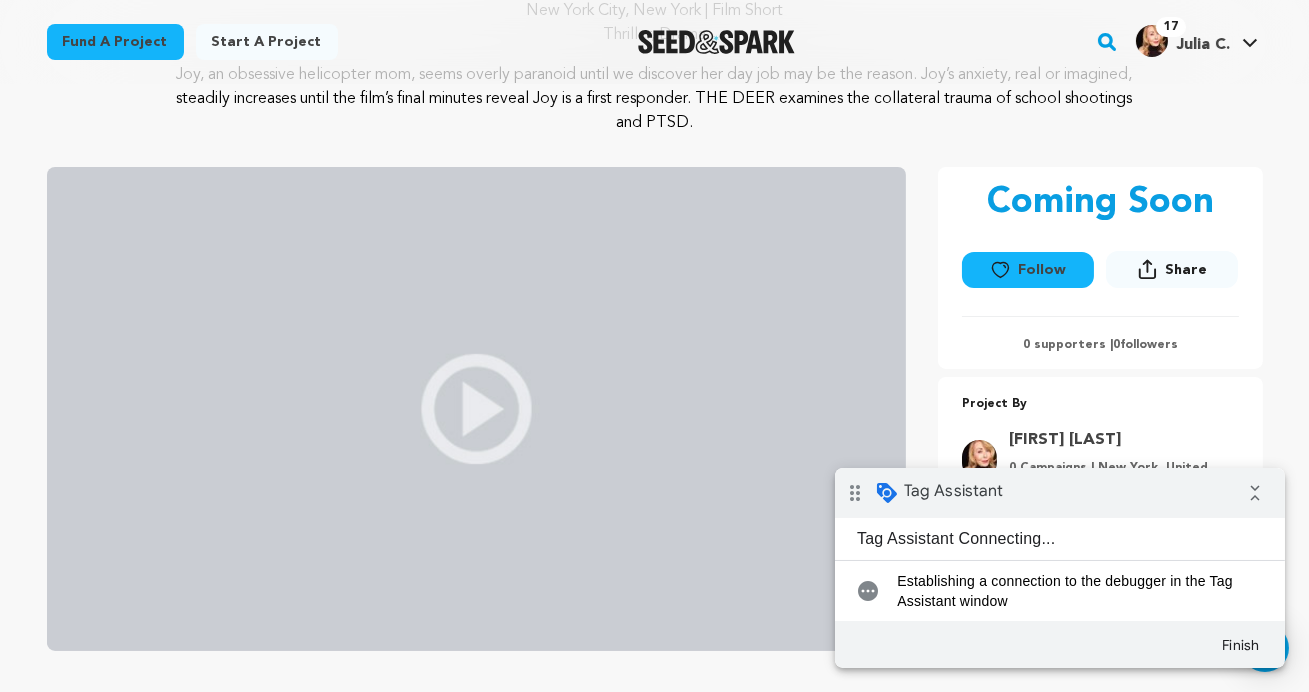 scroll, scrollTop: 246, scrollLeft: 0, axis: vertical 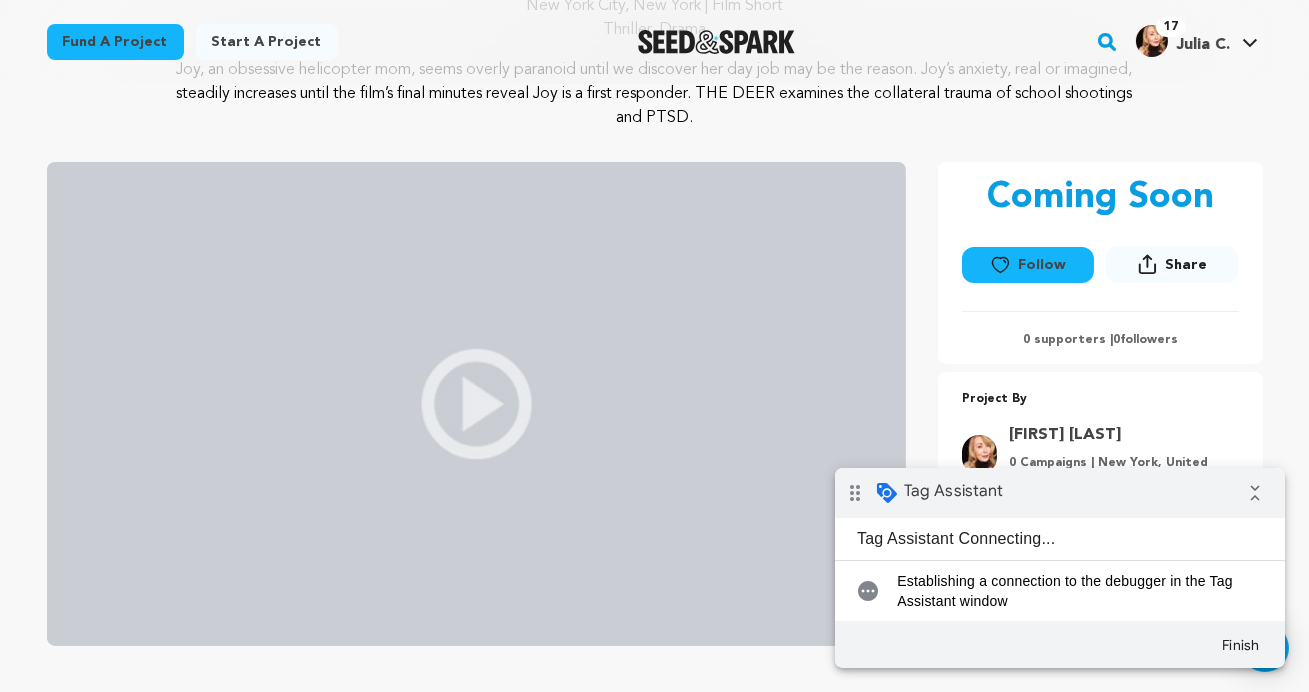 click on "drag_indicator" at bounding box center [854, 492] 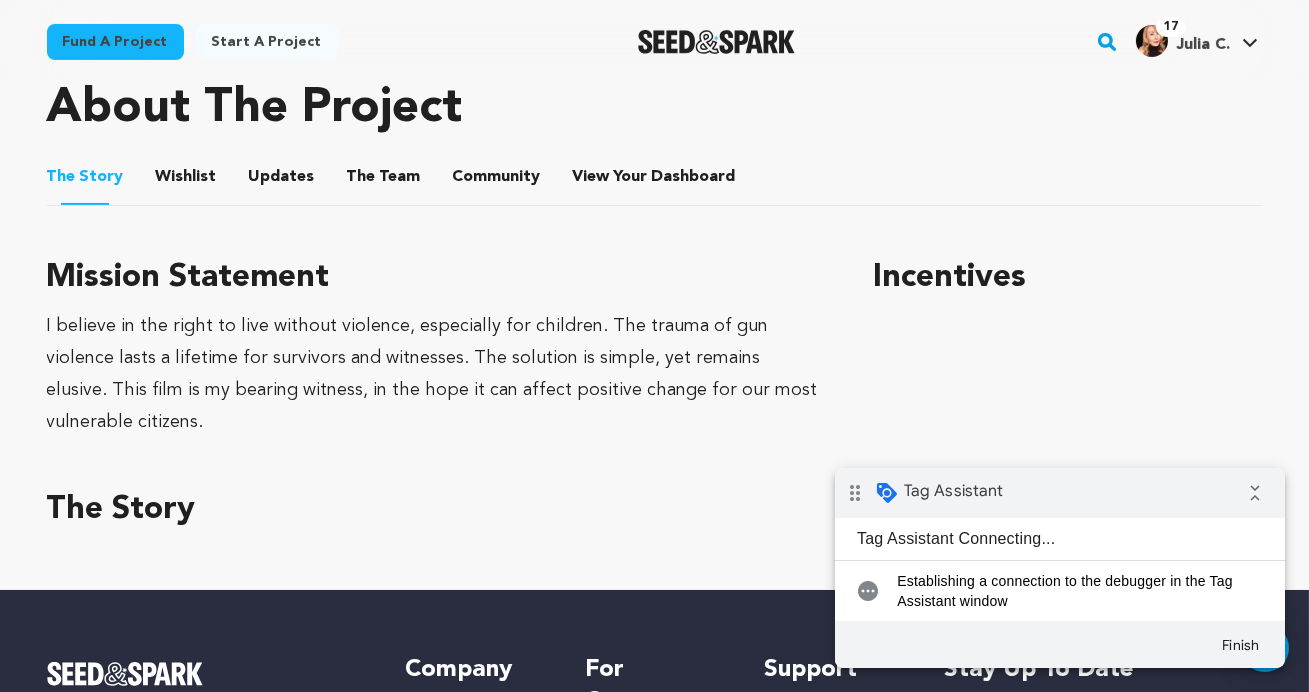 scroll, scrollTop: 899, scrollLeft: 0, axis: vertical 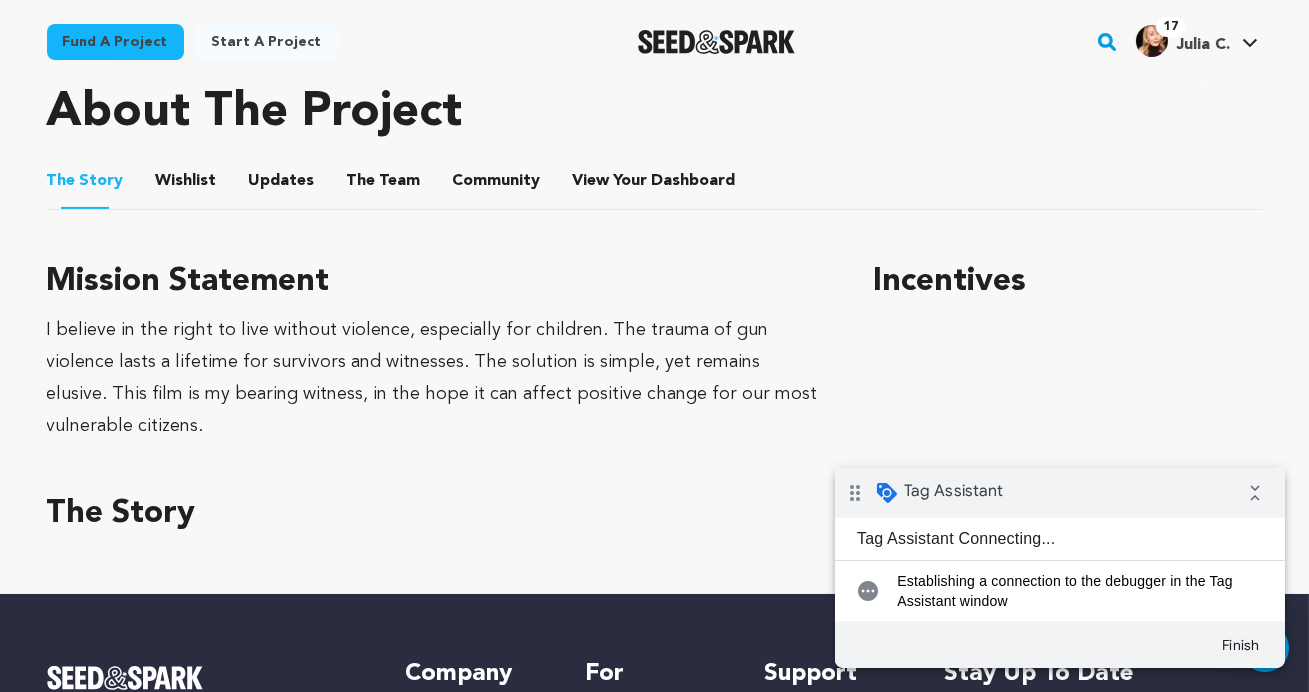 click on "View Your Dashboard
View   Your   Dashboard" at bounding box center [656, 181] 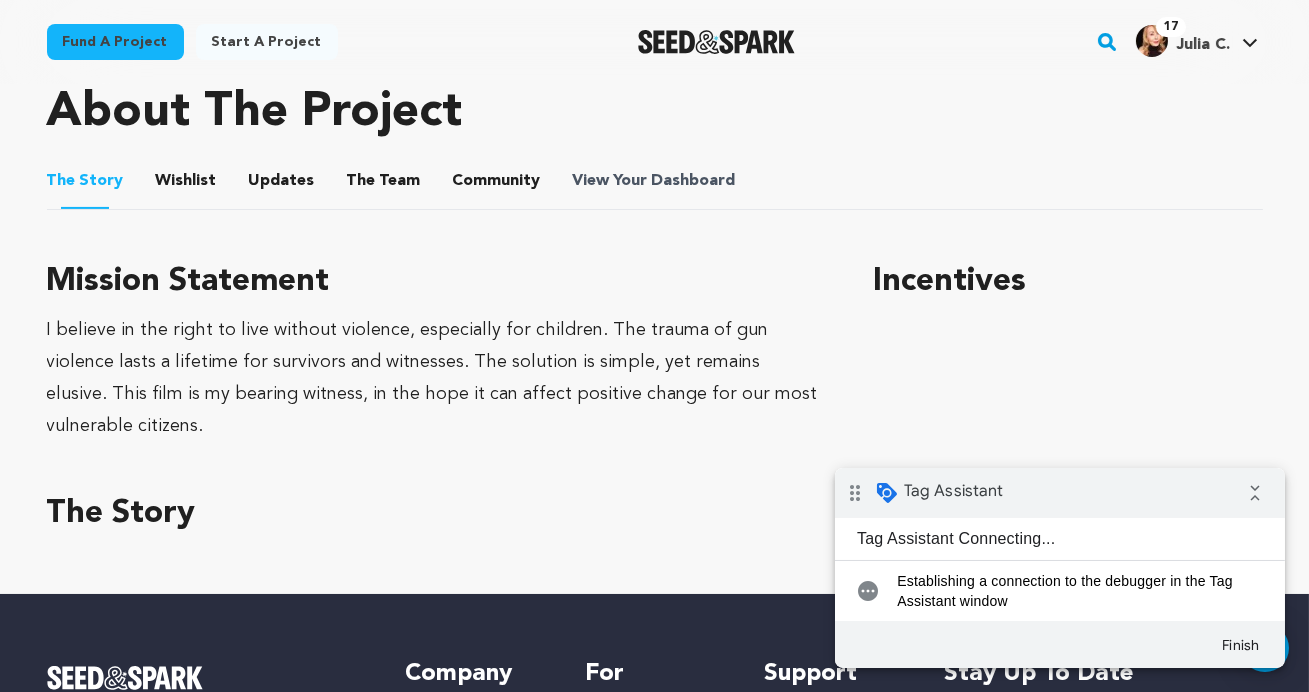 click on "View   Your   Dashboard" at bounding box center (656, 181) 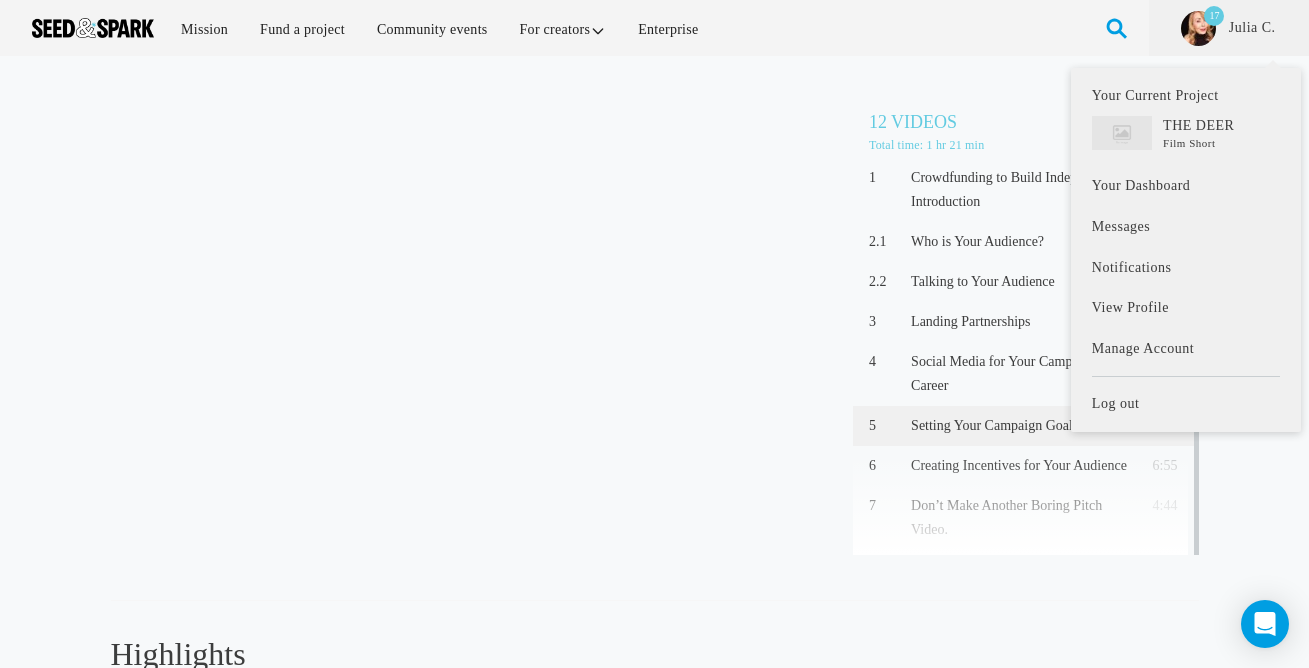 scroll, scrollTop: 0, scrollLeft: 0, axis: both 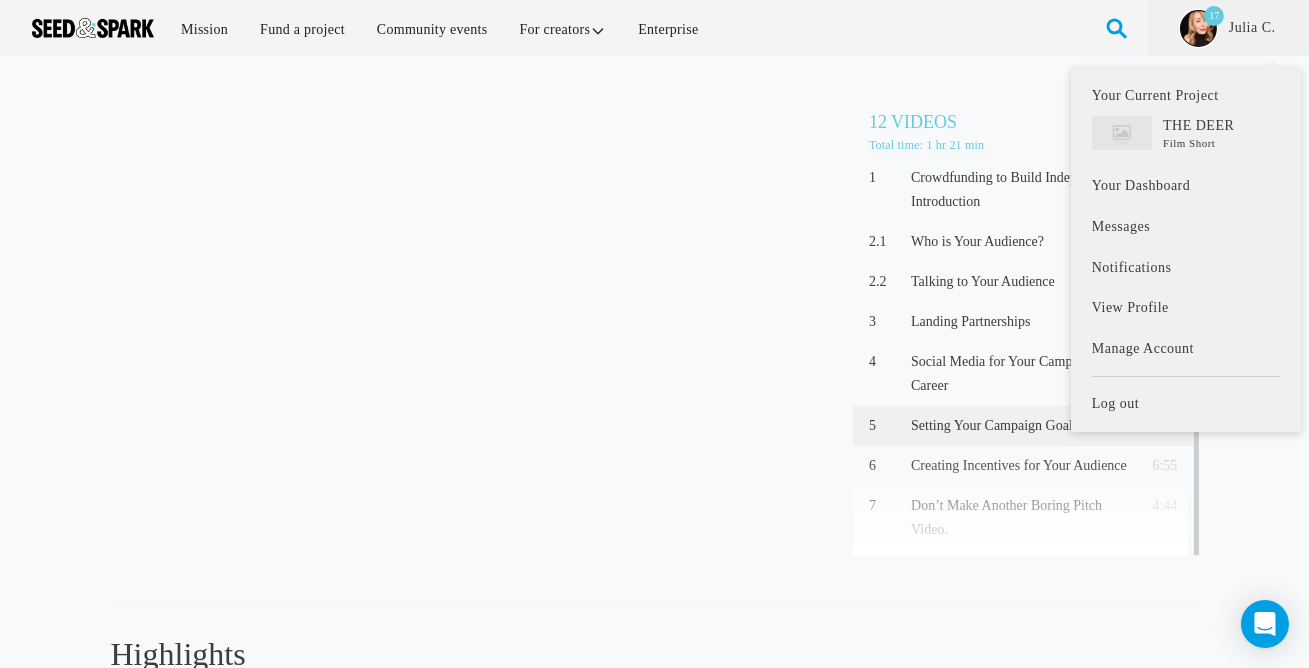 click at bounding box center [1198, 28] 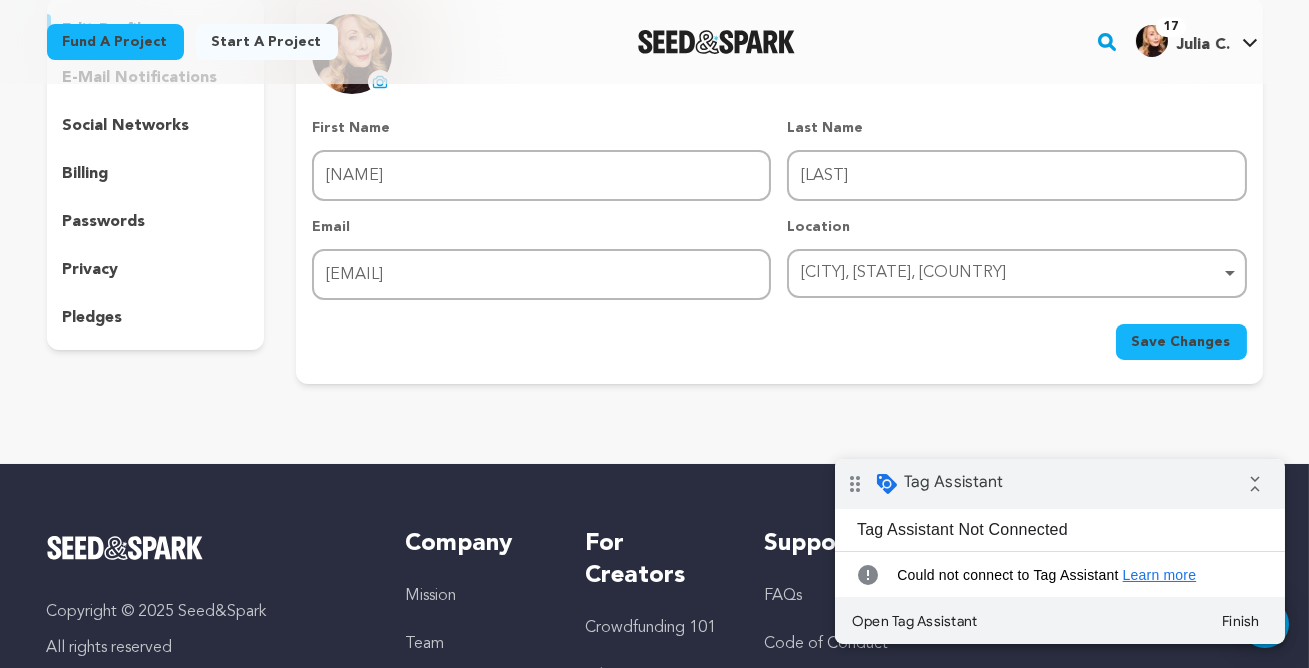 scroll, scrollTop: 0, scrollLeft: 0, axis: both 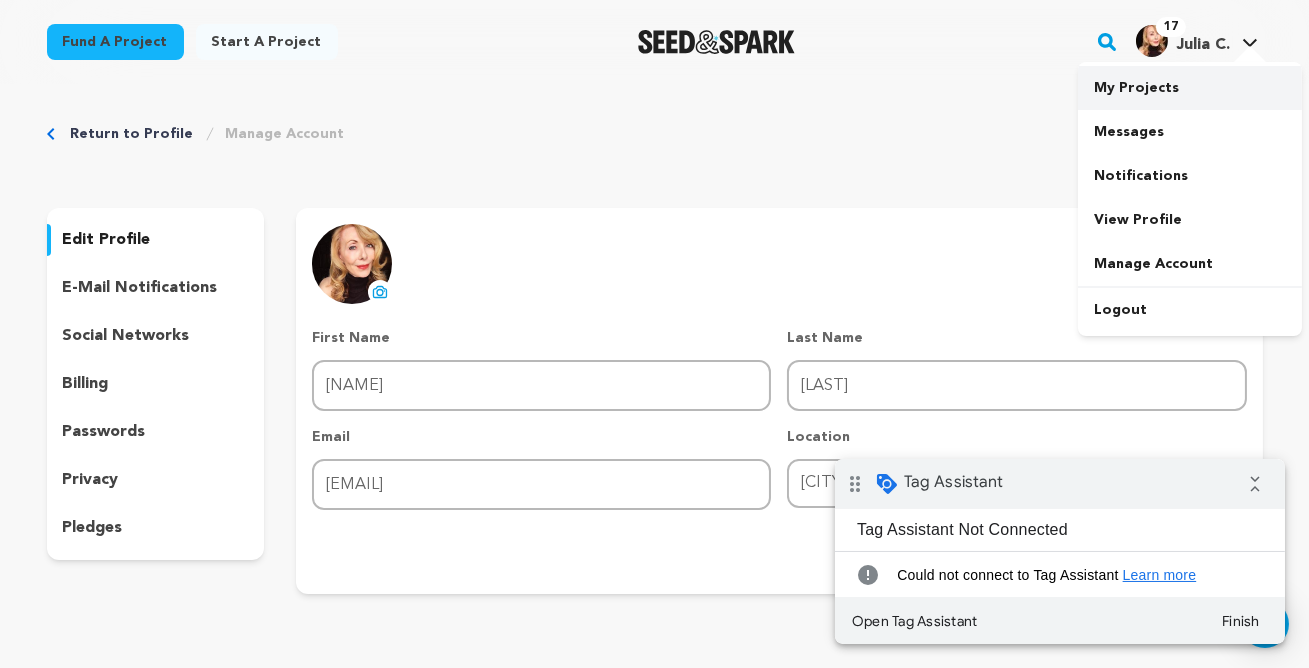 click on "My Projects" at bounding box center [1190, 88] 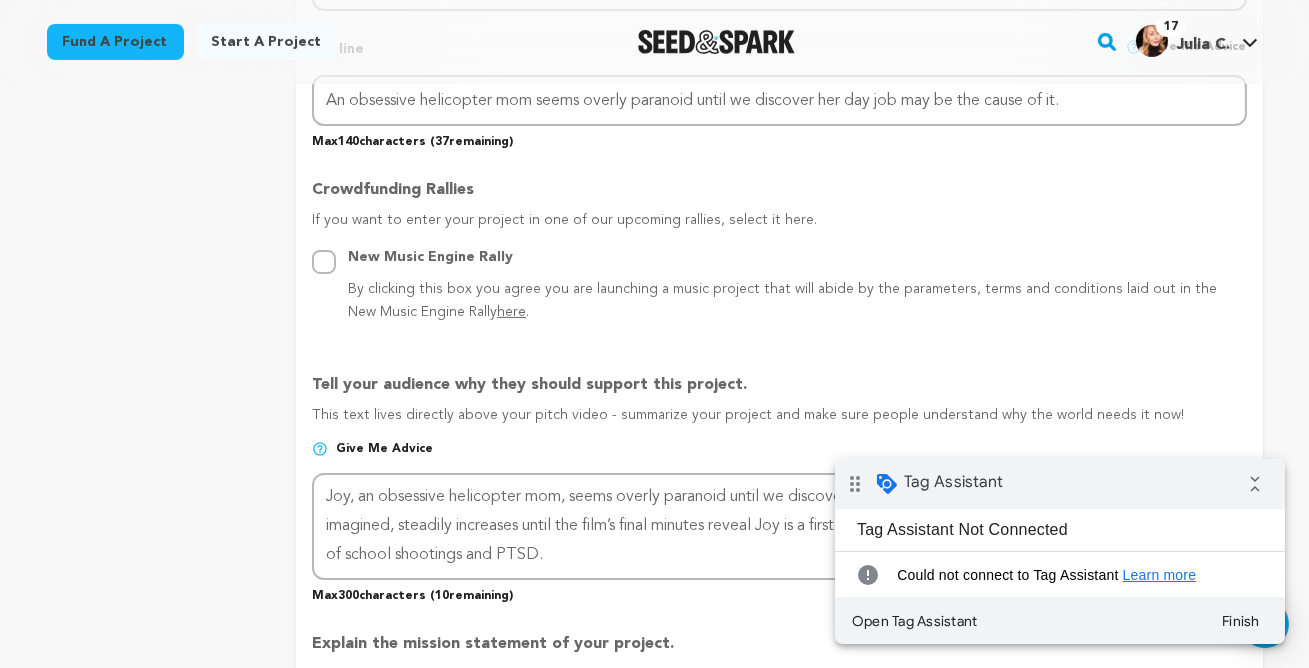 scroll, scrollTop: 0, scrollLeft: 0, axis: both 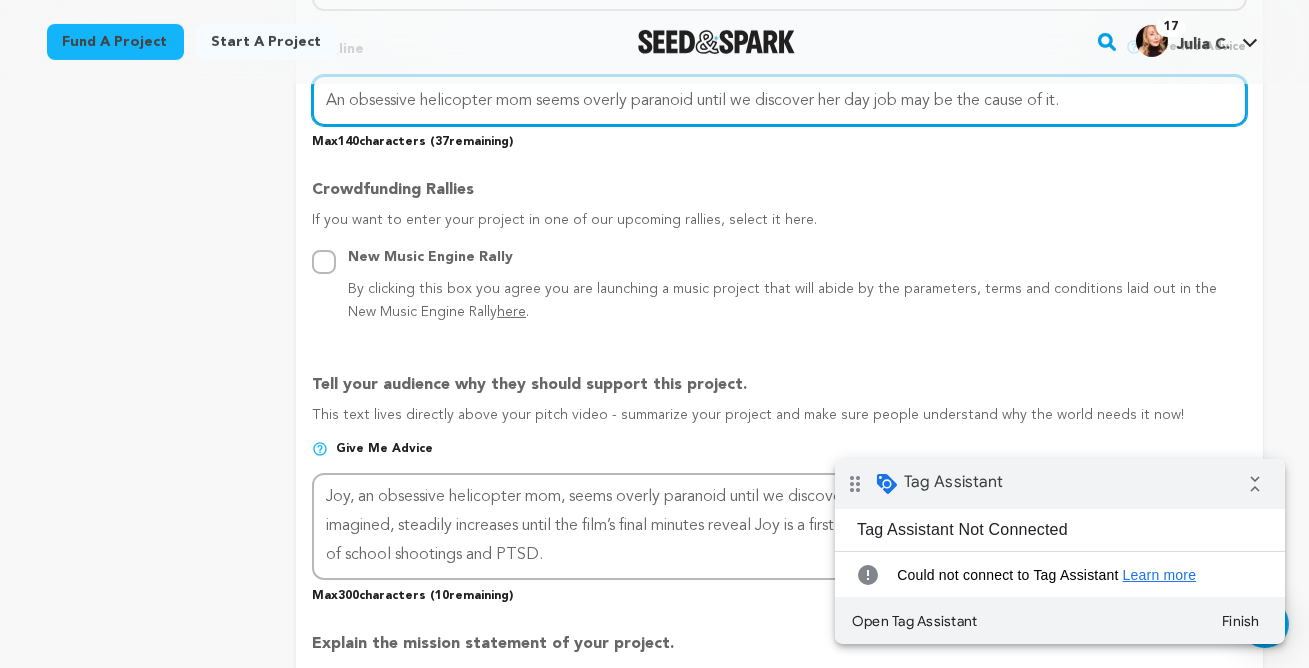 click on "An obsessive helicopter mom seems overly paranoid until we discover her day job may be the cause of it." at bounding box center (779, 100) 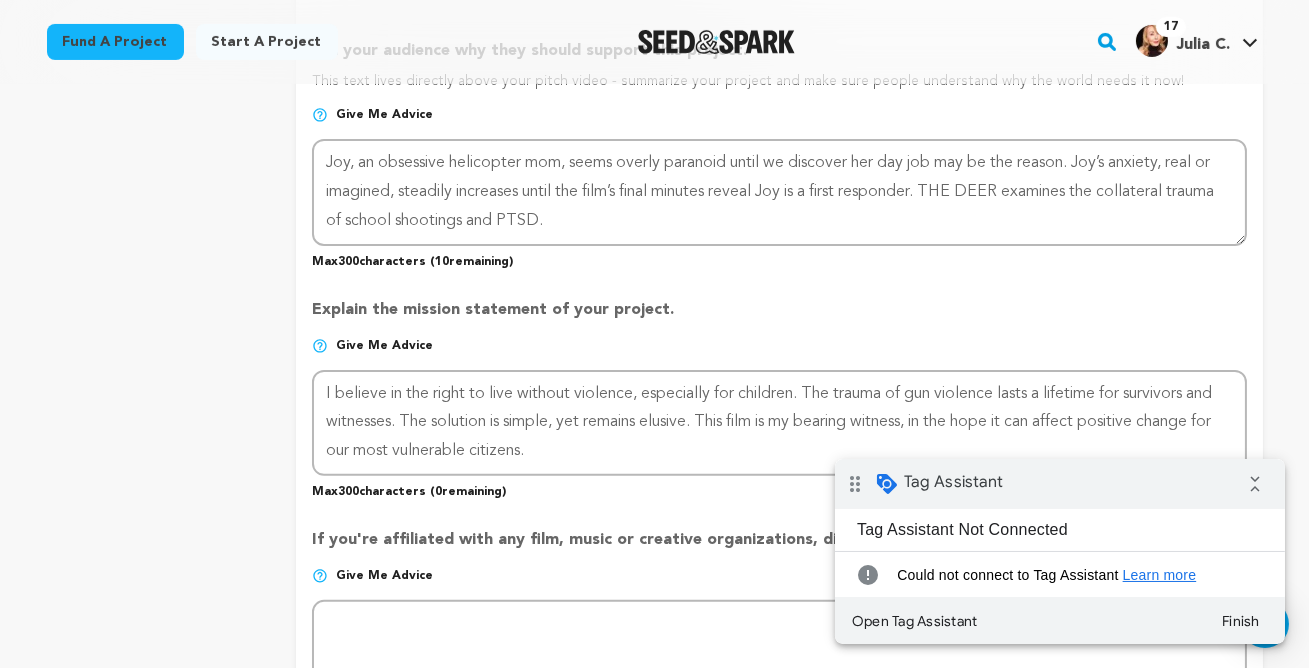 scroll, scrollTop: 1346, scrollLeft: 0, axis: vertical 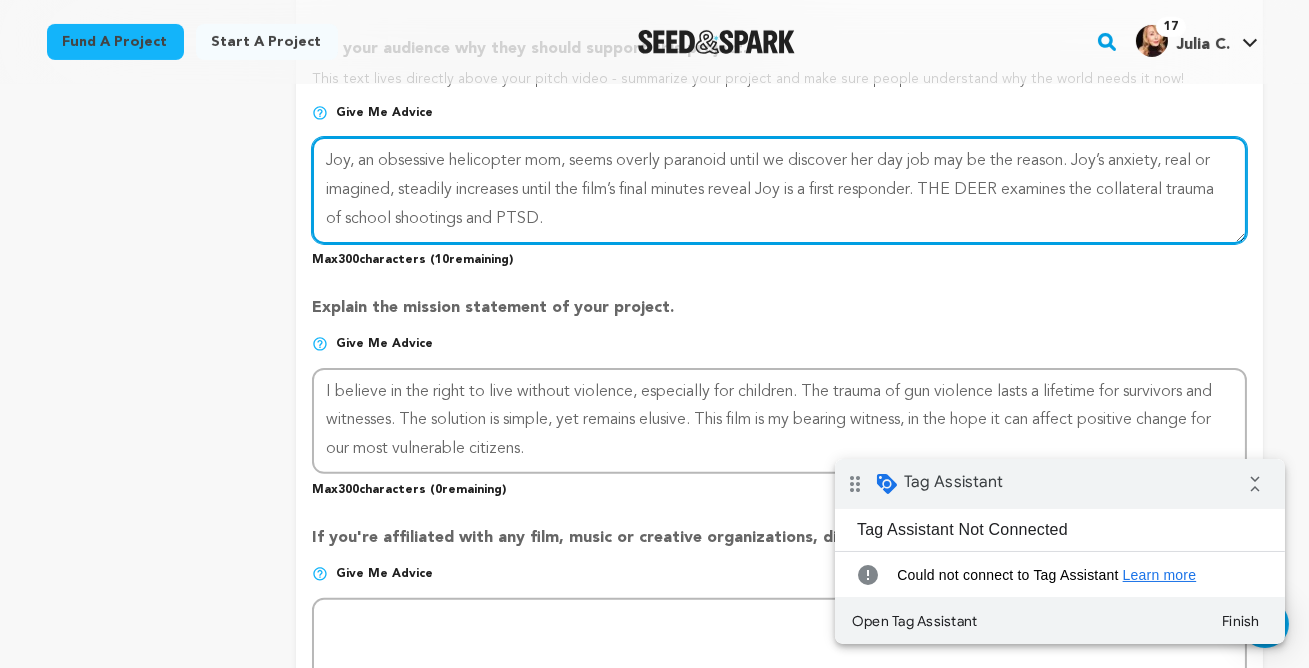 click at bounding box center (779, 190) 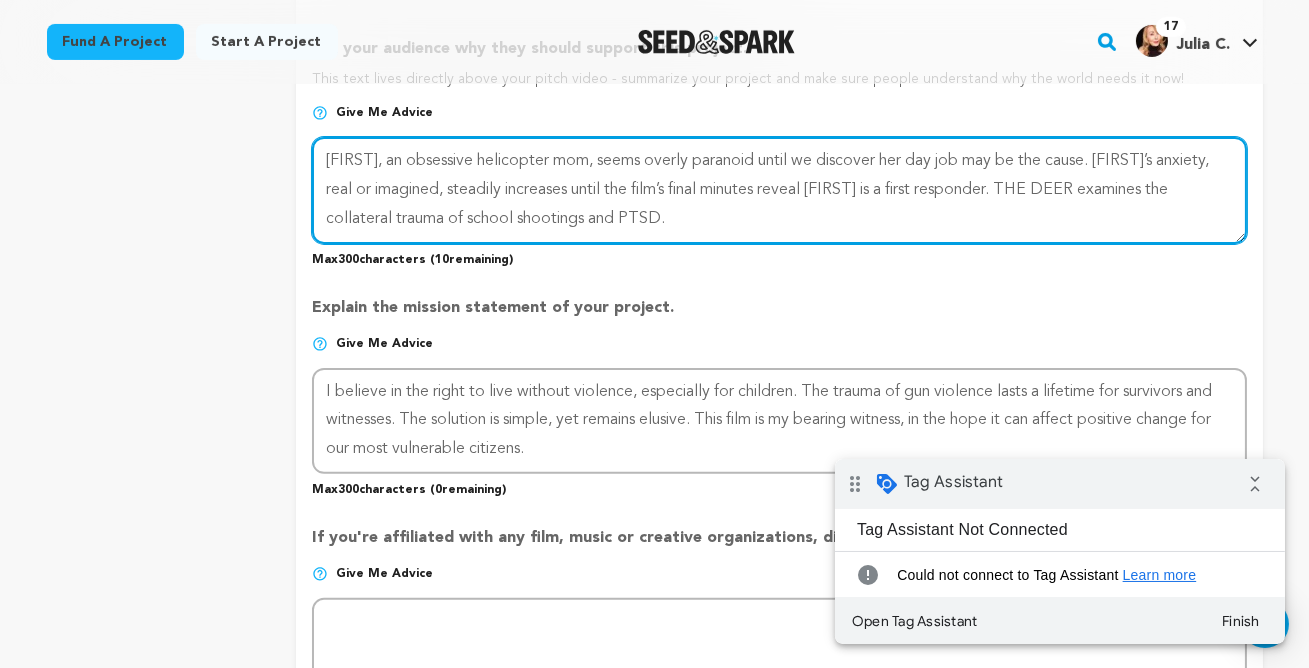 click at bounding box center (779, 190) 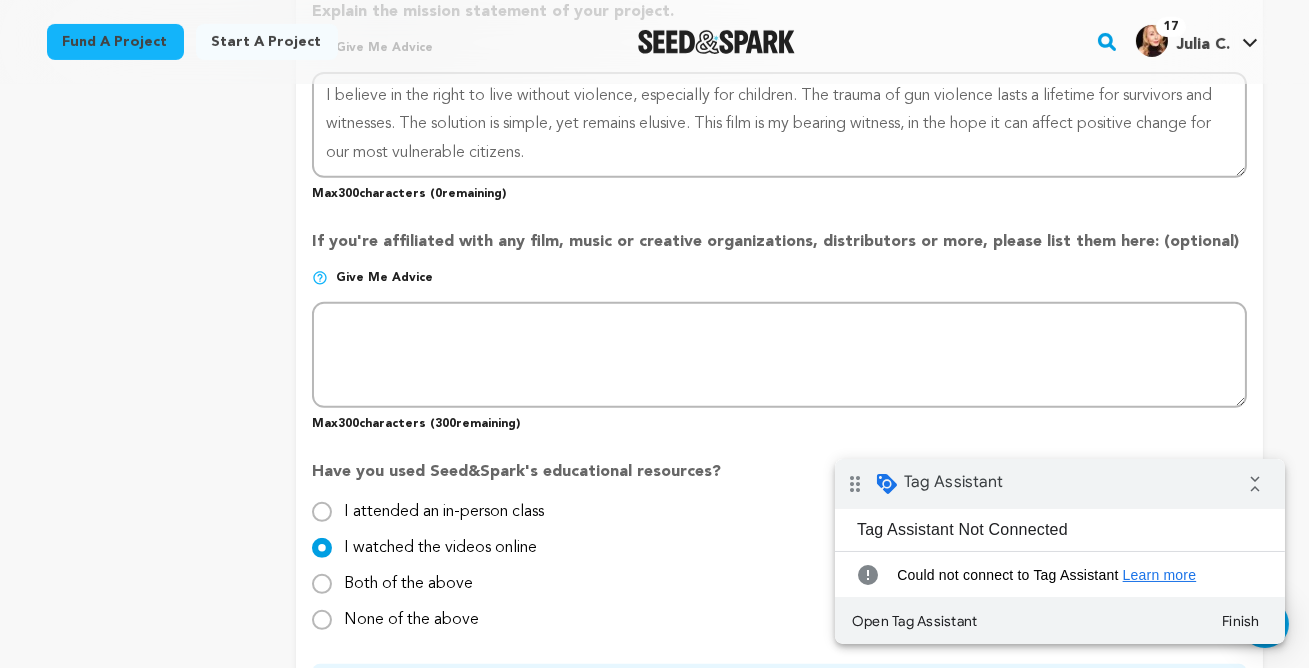 scroll, scrollTop: 1643, scrollLeft: 0, axis: vertical 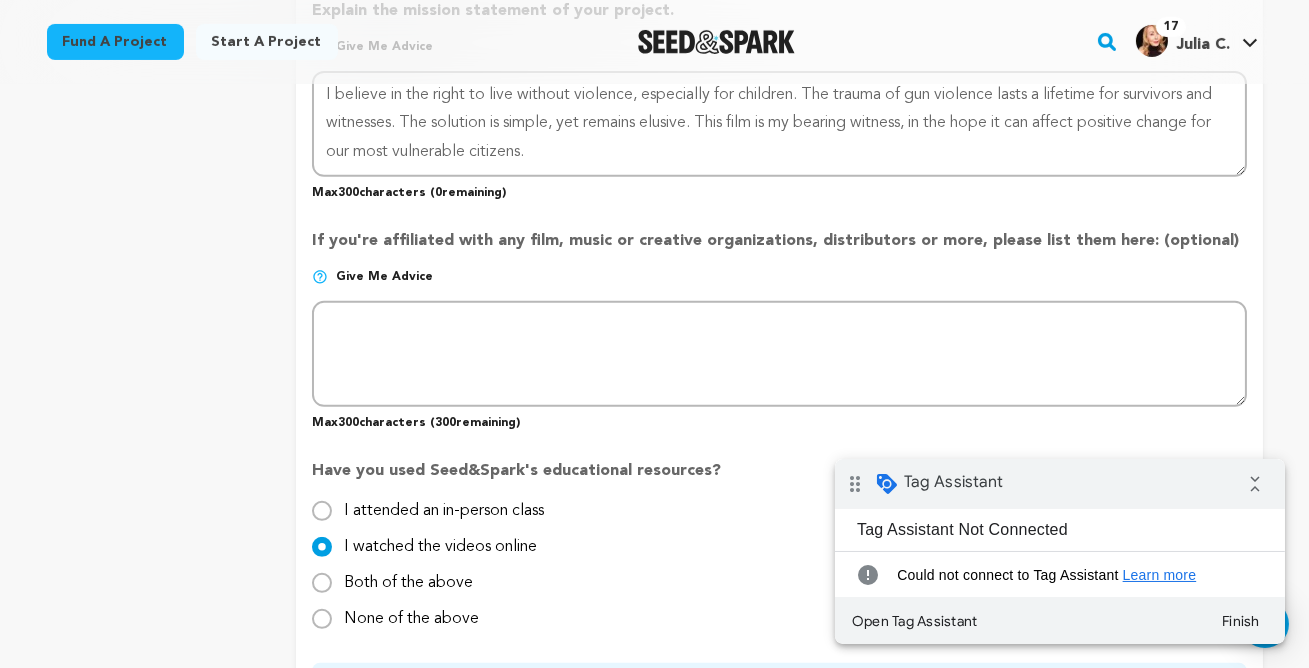 type on "Joy, an obsessive helicopter mom, seems overly paranoid until we discover her day job may be the cause. Joy’s anxiety, real or imagined, steadily increases until the film’s final minutes reveal Joy is a first responder. THE DEER examines the collateral trauma of school shootings and PTSD." 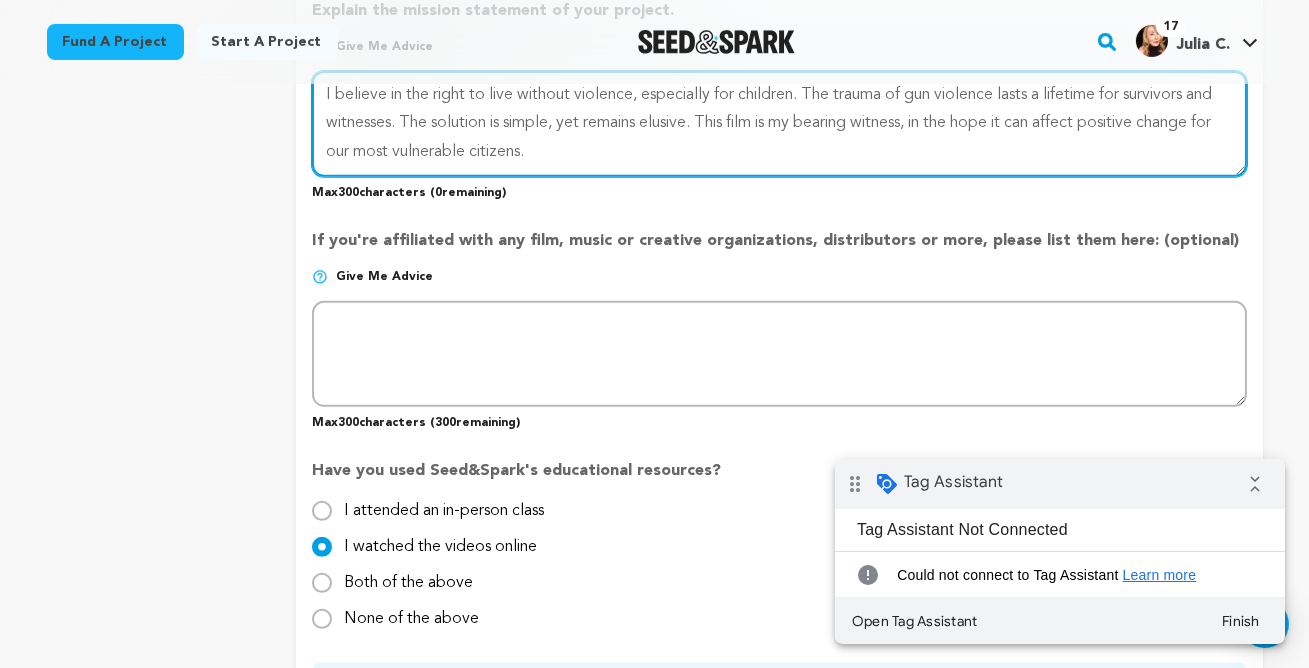 drag, startPoint x: 801, startPoint y: 263, endPoint x: 316, endPoint y: 261, distance: 485.00412 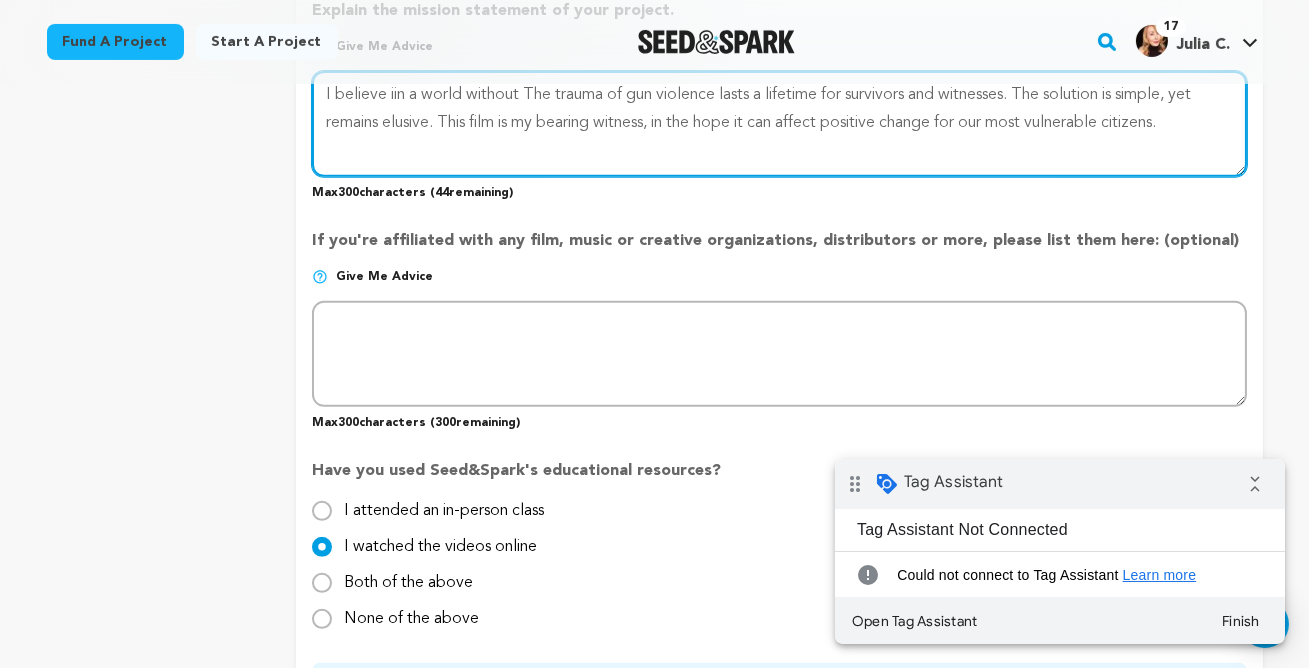 click at bounding box center (779, 124) 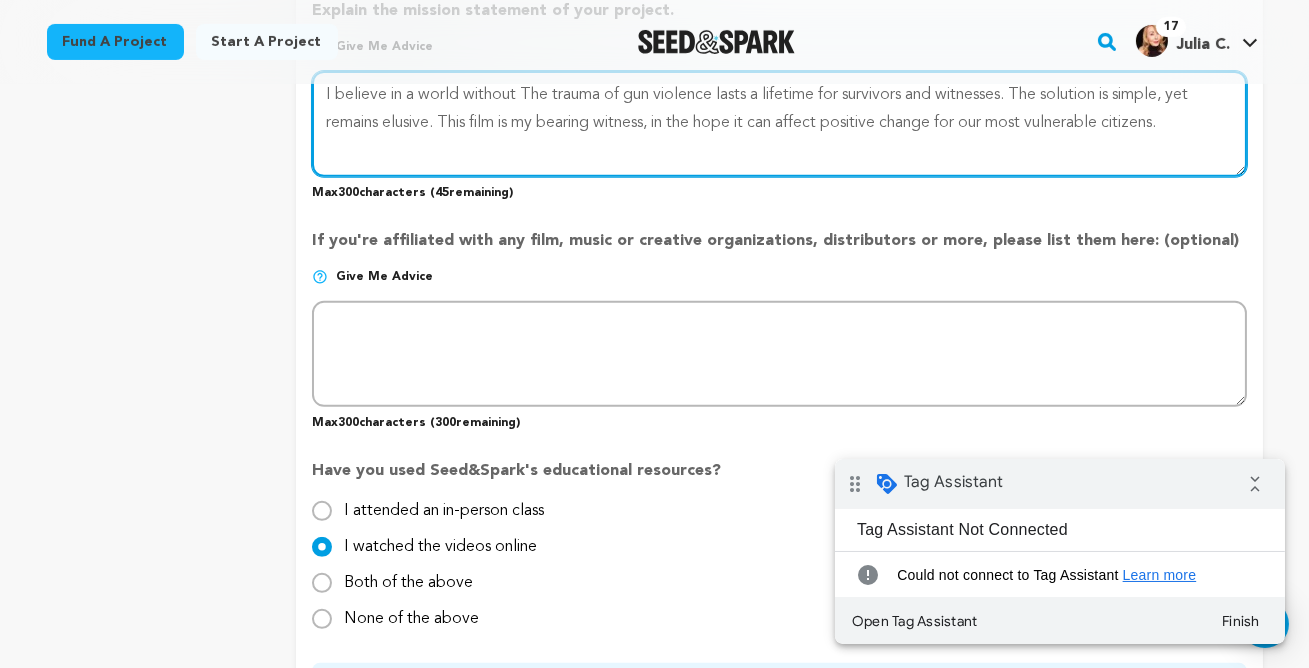 drag, startPoint x: 517, startPoint y: 264, endPoint x: 310, endPoint y: 264, distance: 207 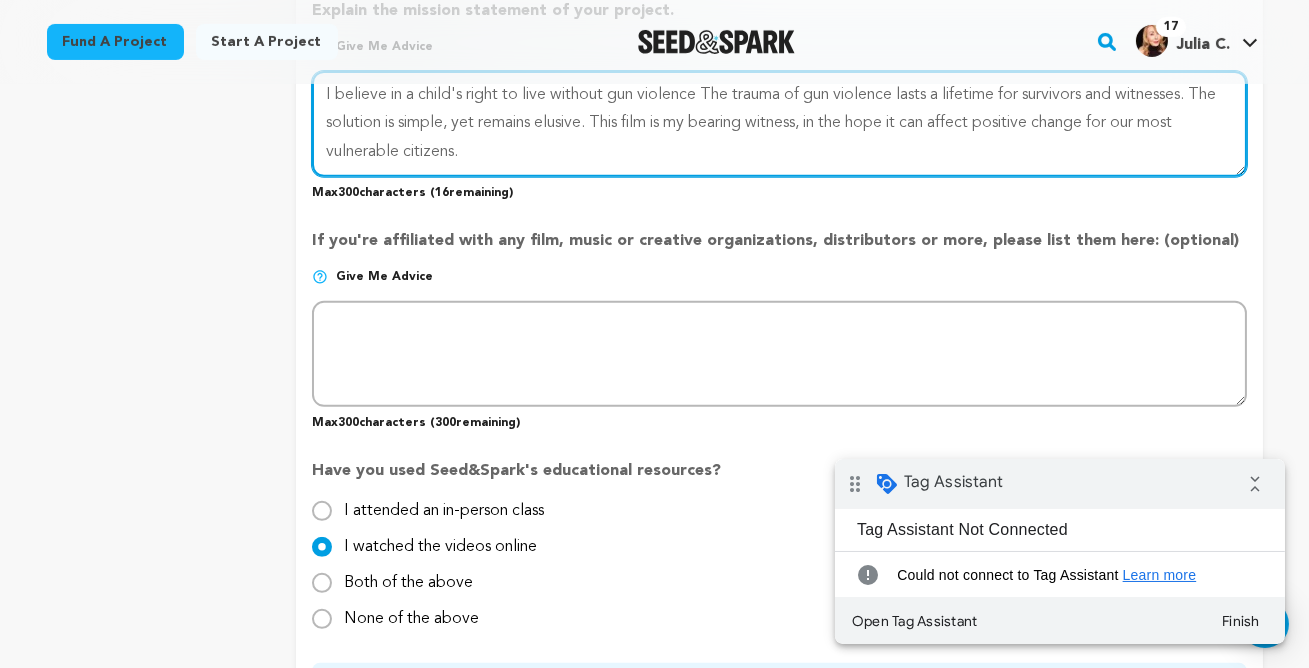 drag, startPoint x: 643, startPoint y: 262, endPoint x: 609, endPoint y: 264, distance: 34.058773 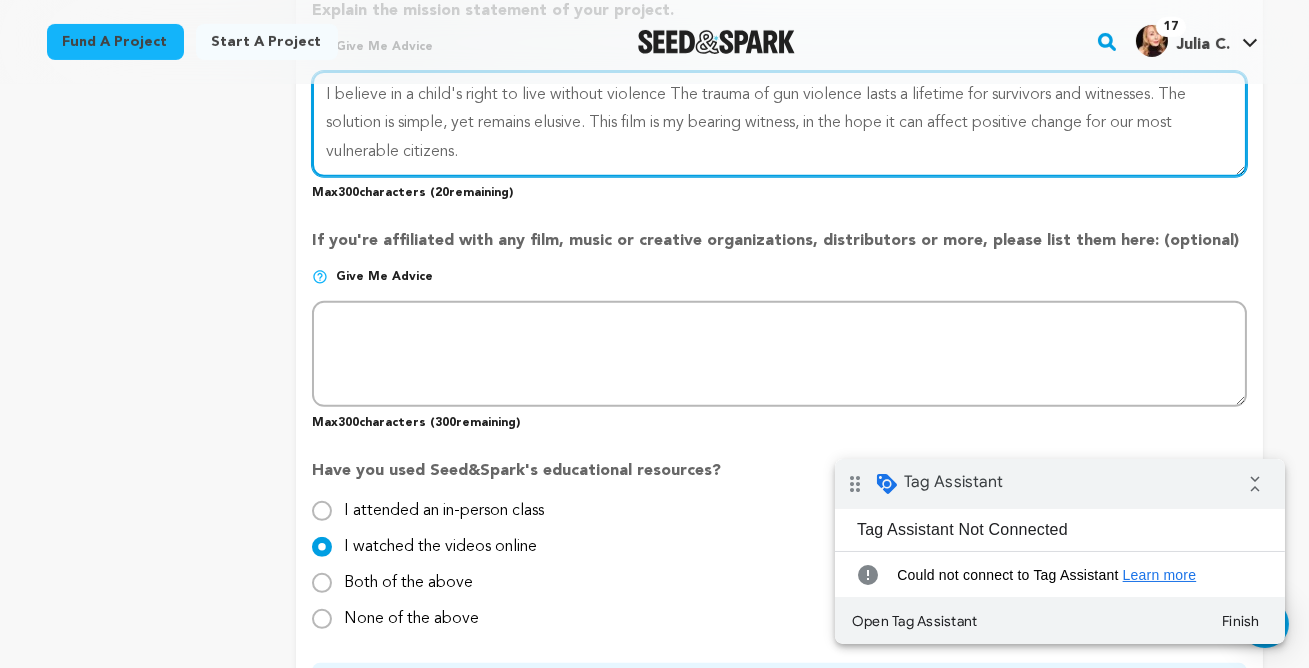 drag, startPoint x: 672, startPoint y: 258, endPoint x: 304, endPoint y: 258, distance: 368 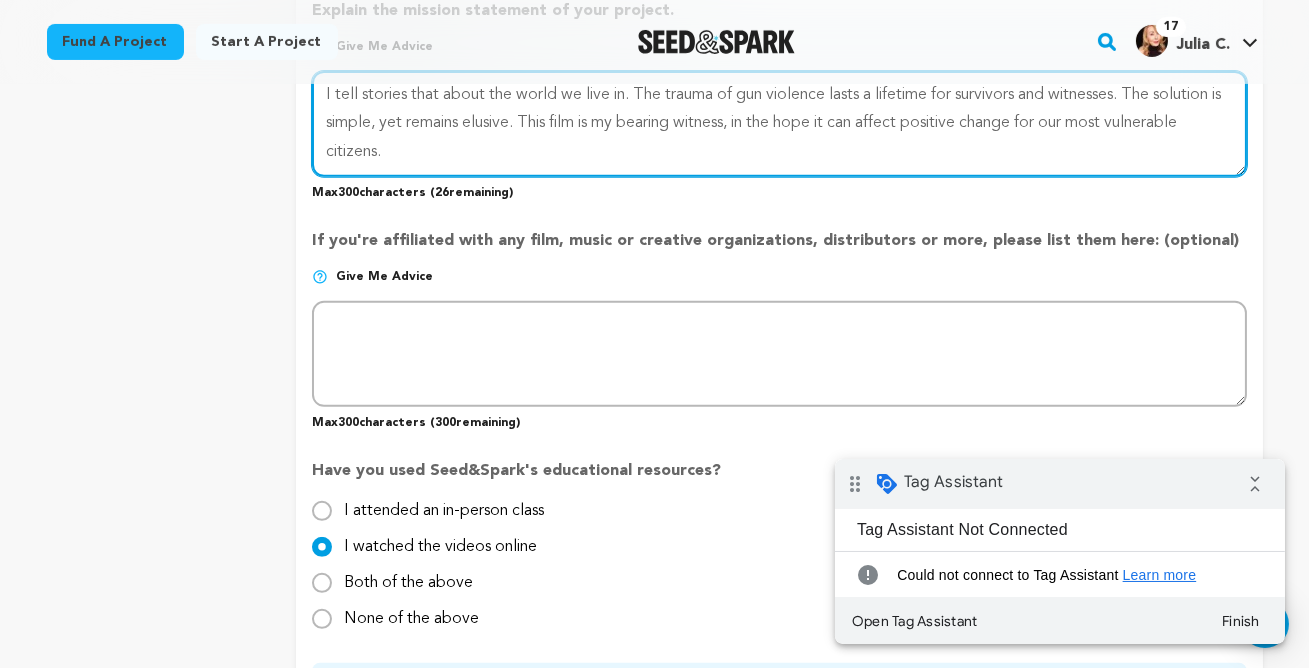 drag, startPoint x: 753, startPoint y: 291, endPoint x: 645, endPoint y: 294, distance: 108.04166 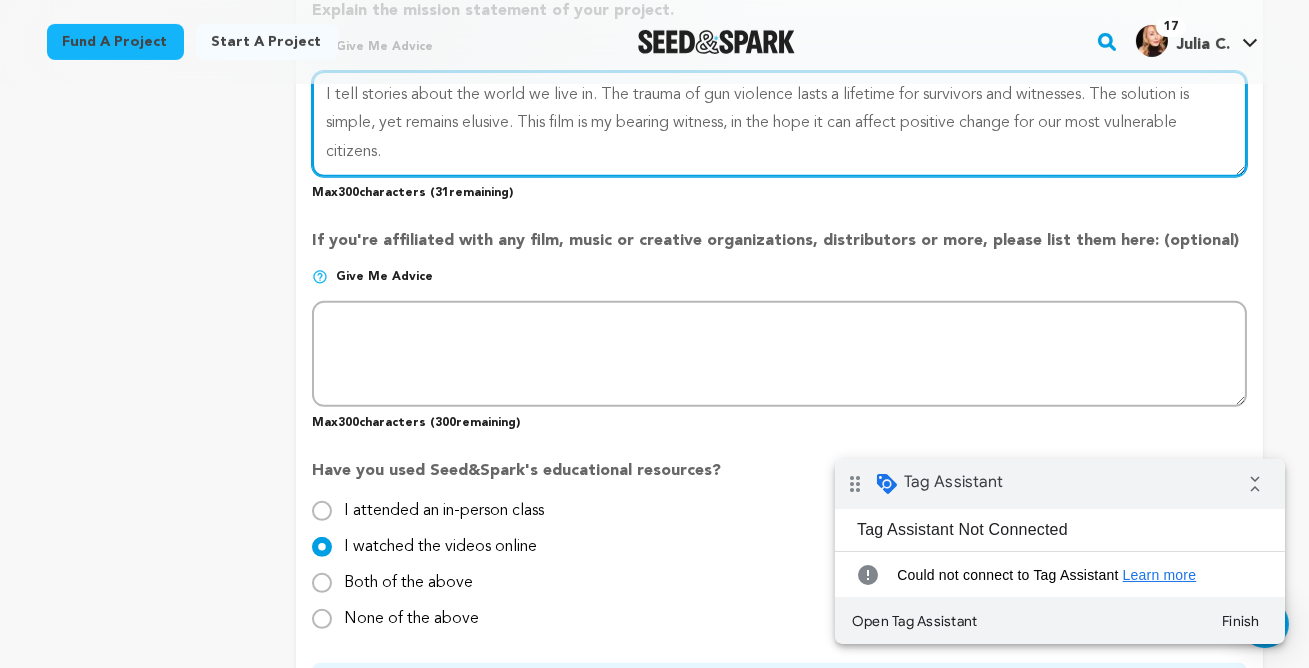 drag, startPoint x: 450, startPoint y: 262, endPoint x: 413, endPoint y: 259, distance: 37.12142 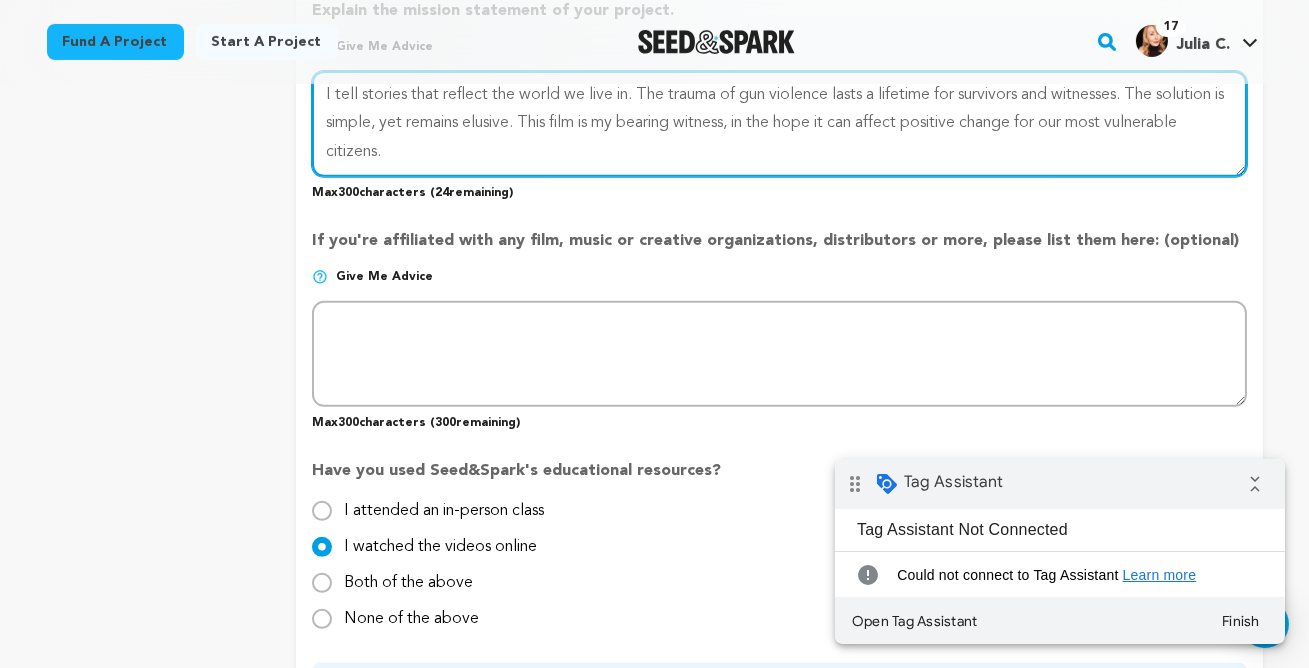 drag, startPoint x: 391, startPoint y: 316, endPoint x: 305, endPoint y: 262, distance: 101.54802 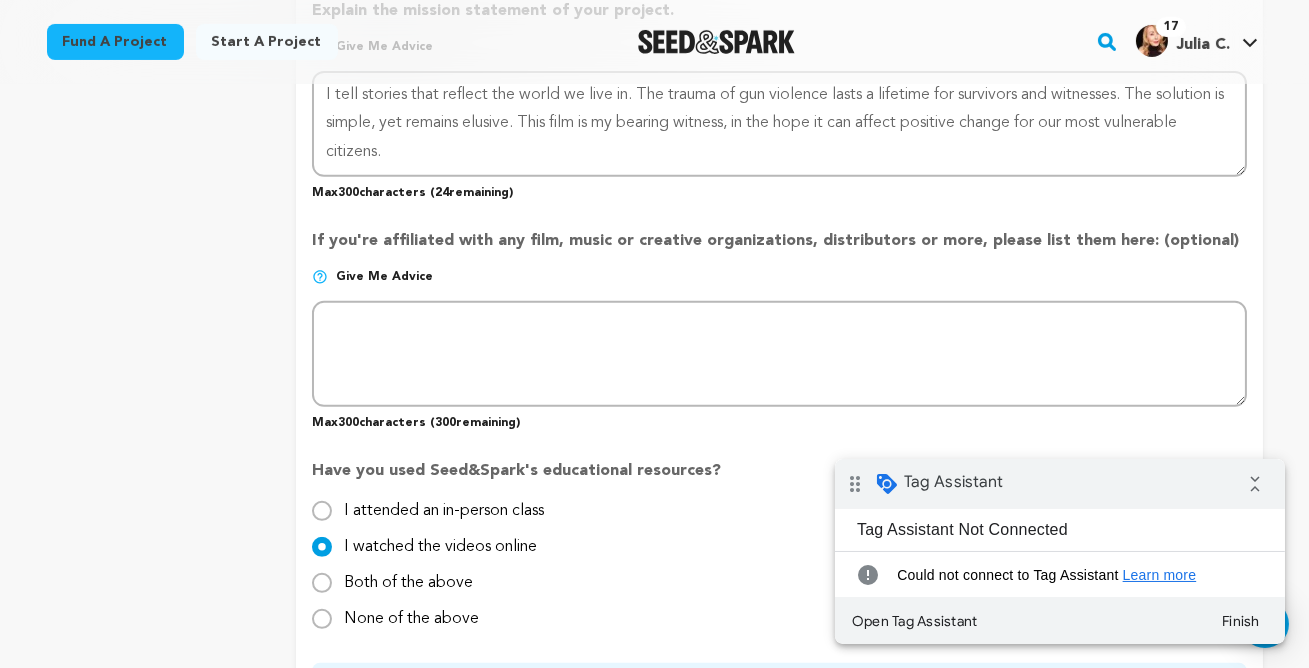 click on "If you're affiliated with any film, music or creative organizations, distributors or more, please list them here: (optional)
Give me advice
Max  300  characters
( 300  remaining)" at bounding box center [779, 322] 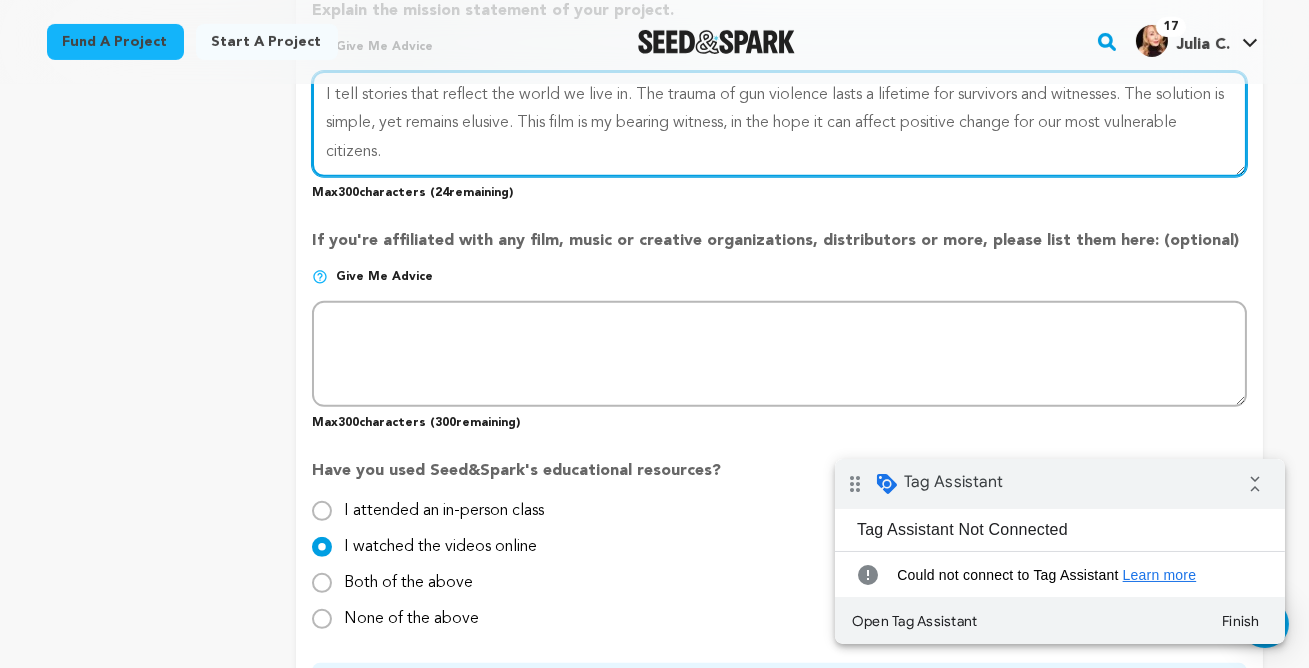 drag, startPoint x: 385, startPoint y: 319, endPoint x: 301, endPoint y: 262, distance: 101.51354 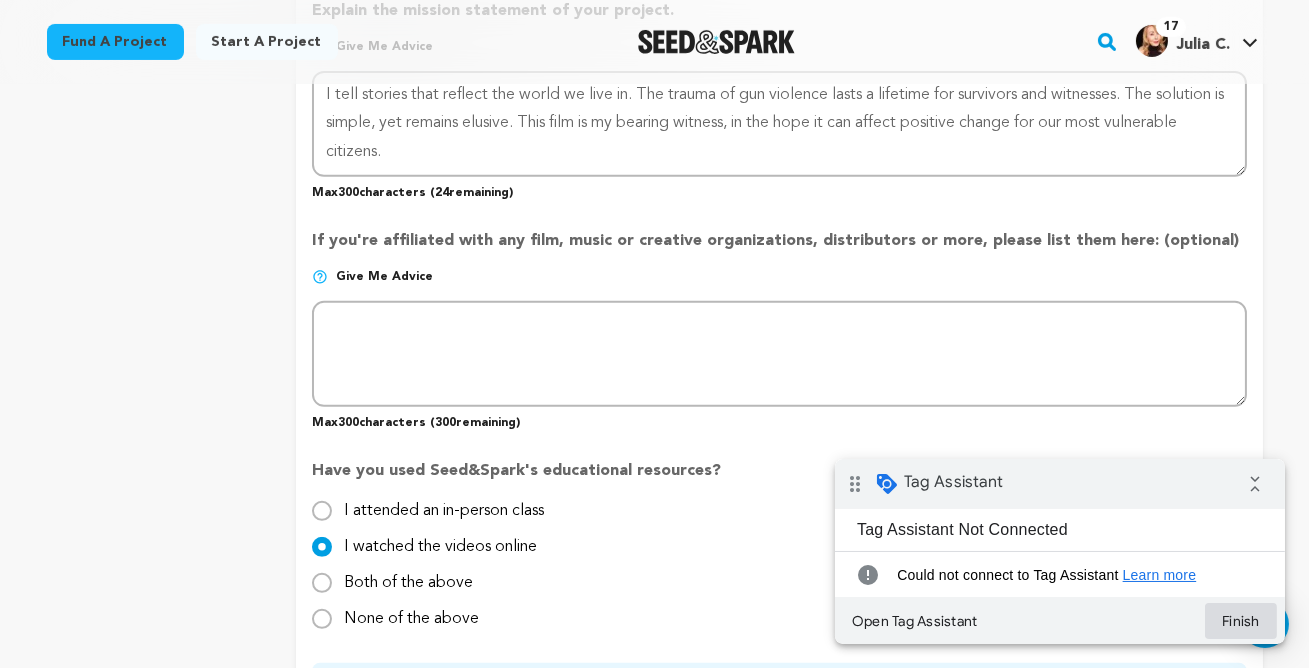 click on "Finish" at bounding box center (1240, 620) 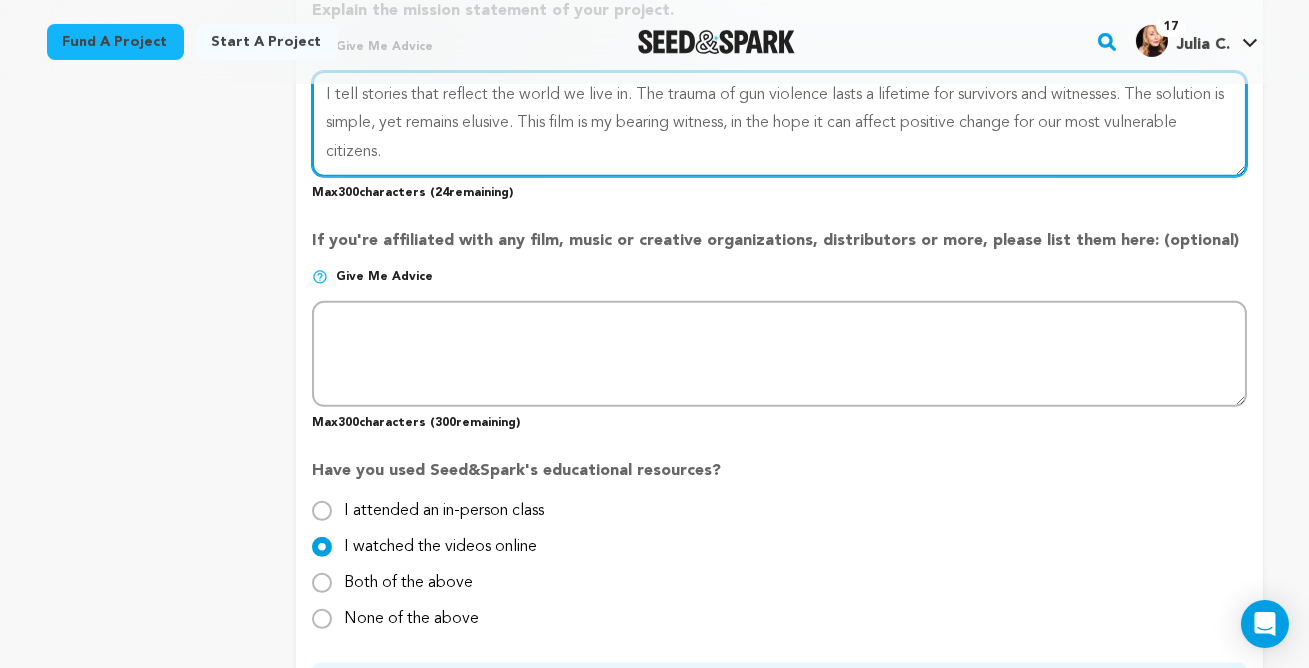drag, startPoint x: 394, startPoint y: 316, endPoint x: 316, endPoint y: 244, distance: 106.15083 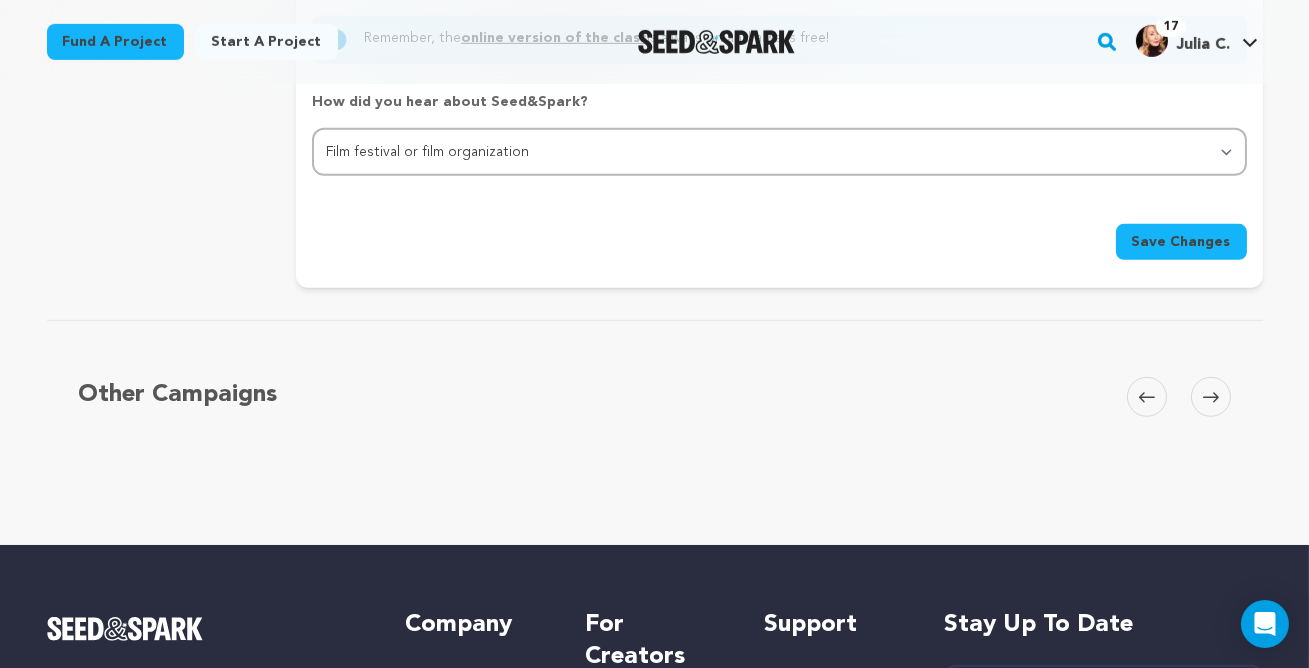 scroll, scrollTop: 2305, scrollLeft: 0, axis: vertical 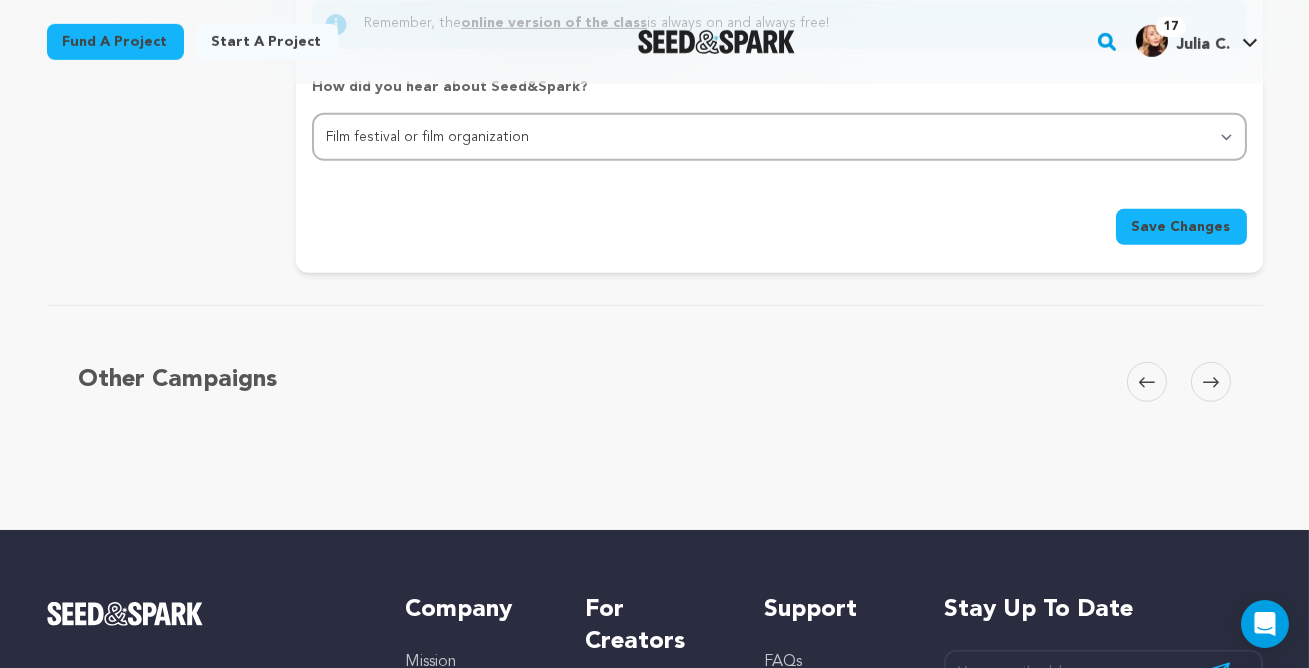 type on "I tell stories that reflect the world we live in, to affect positive change. The trauma of school shootings lasts a lifetime for survivors and witnesses. The solution is simple, yet remains elusive. This film is my bearing witness, in the hope our children can grow up without fear of gun violence." 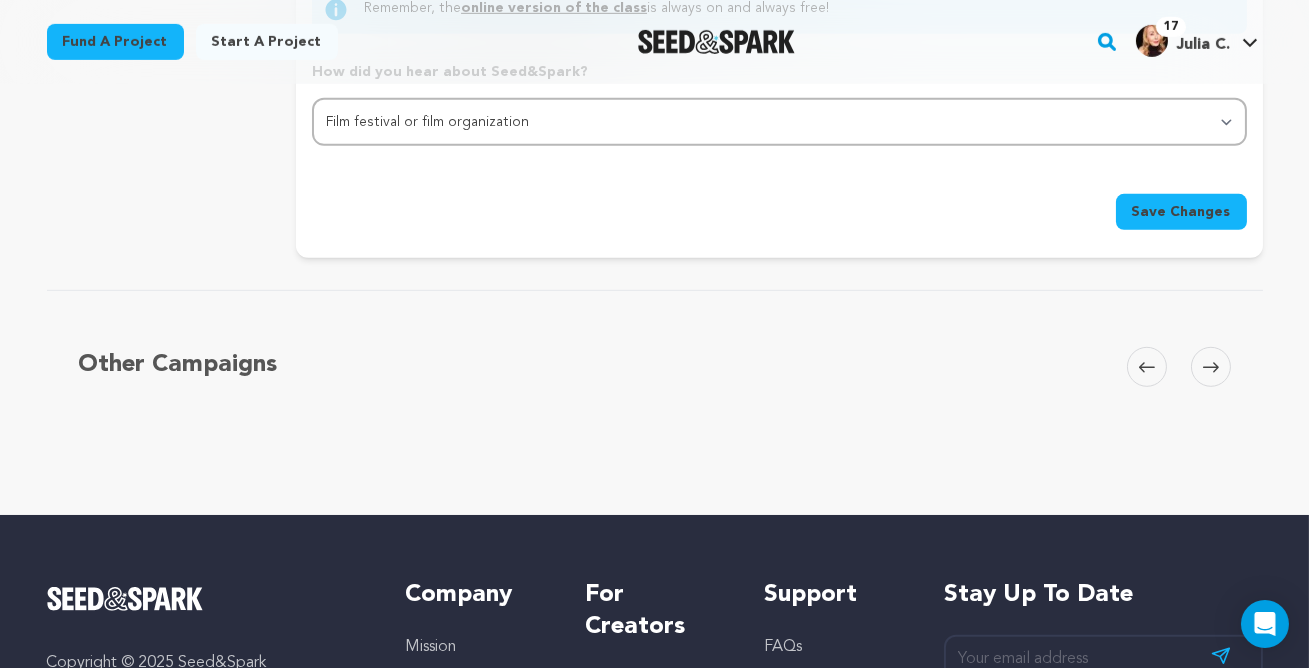 scroll, scrollTop: 2334, scrollLeft: 0, axis: vertical 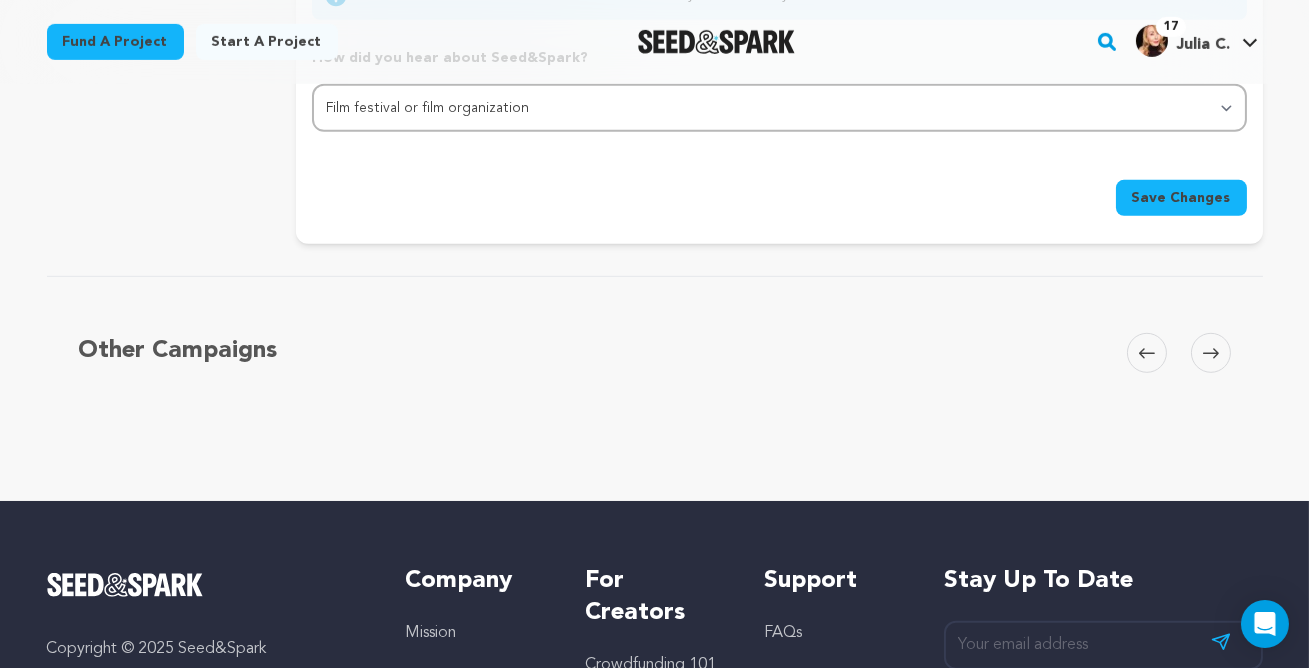 click on "Save Changes" at bounding box center [1181, 198] 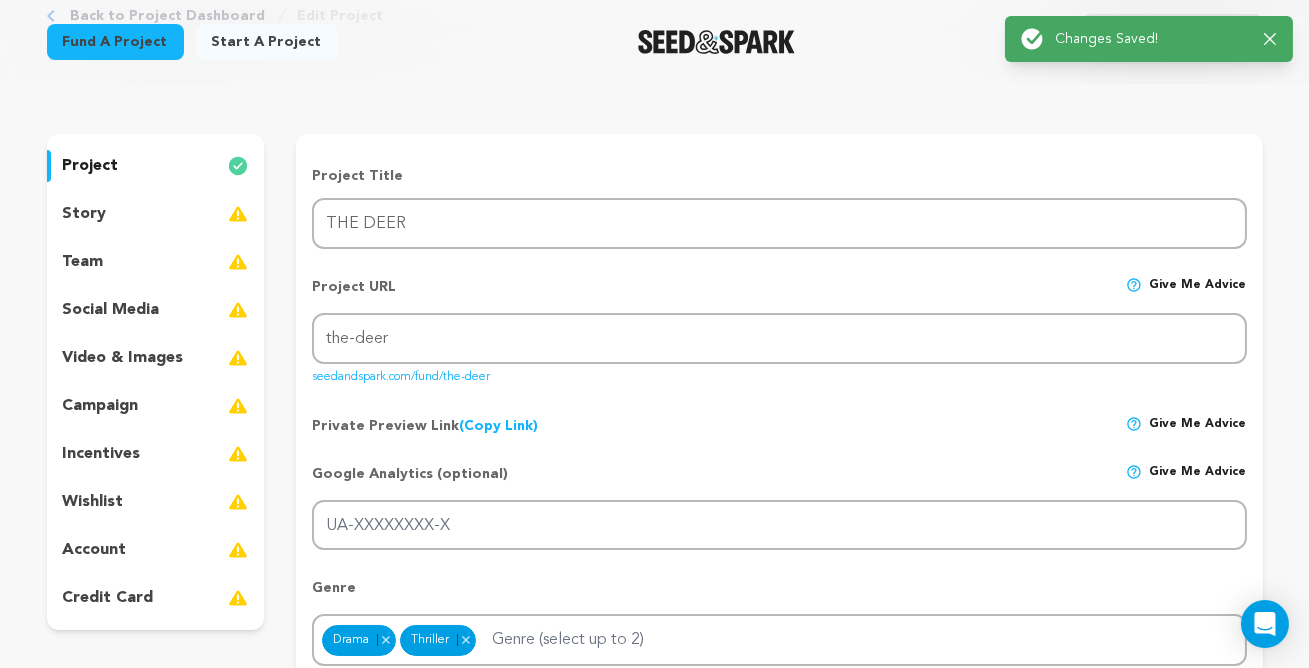 scroll, scrollTop: 0, scrollLeft: 0, axis: both 